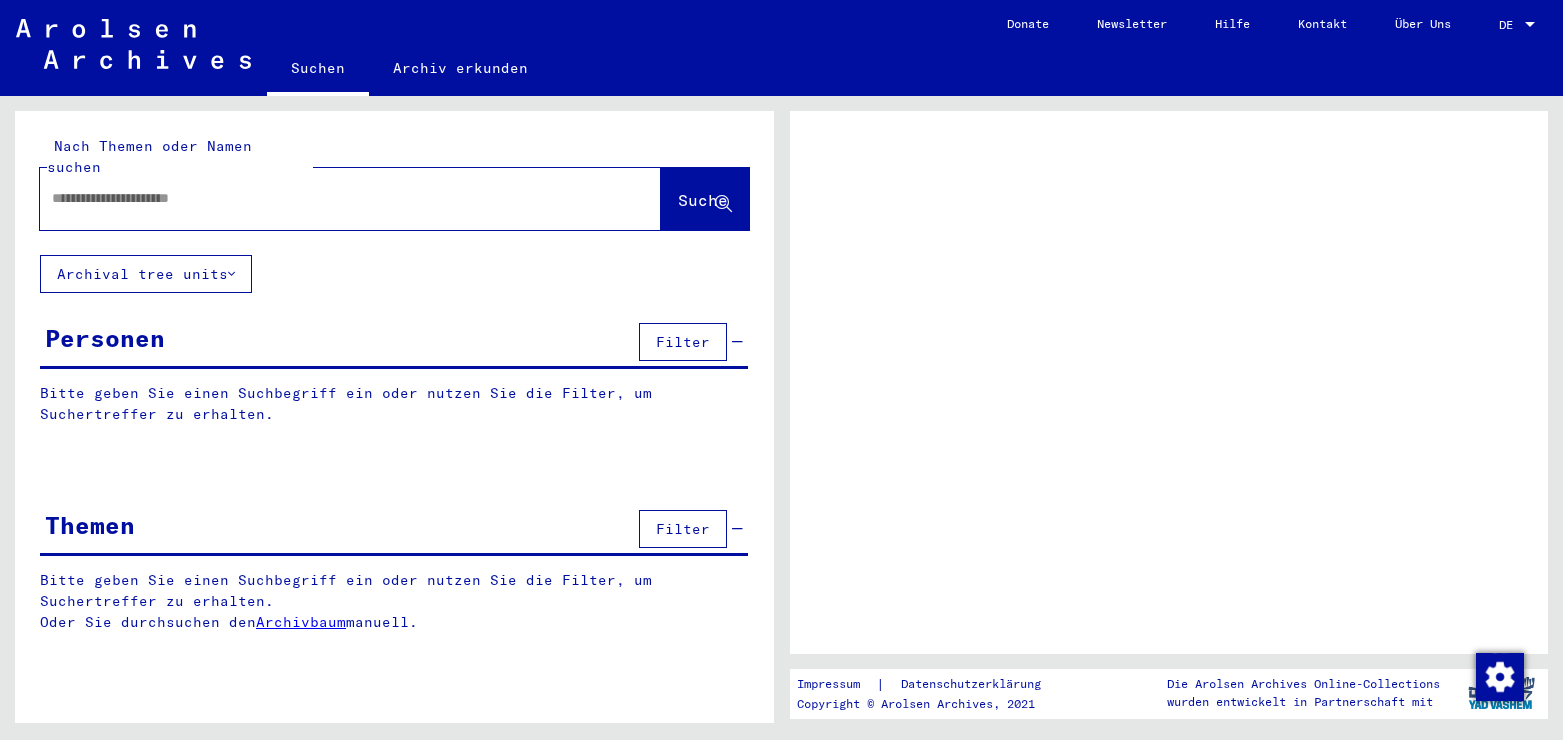 scroll, scrollTop: 0, scrollLeft: 0, axis: both 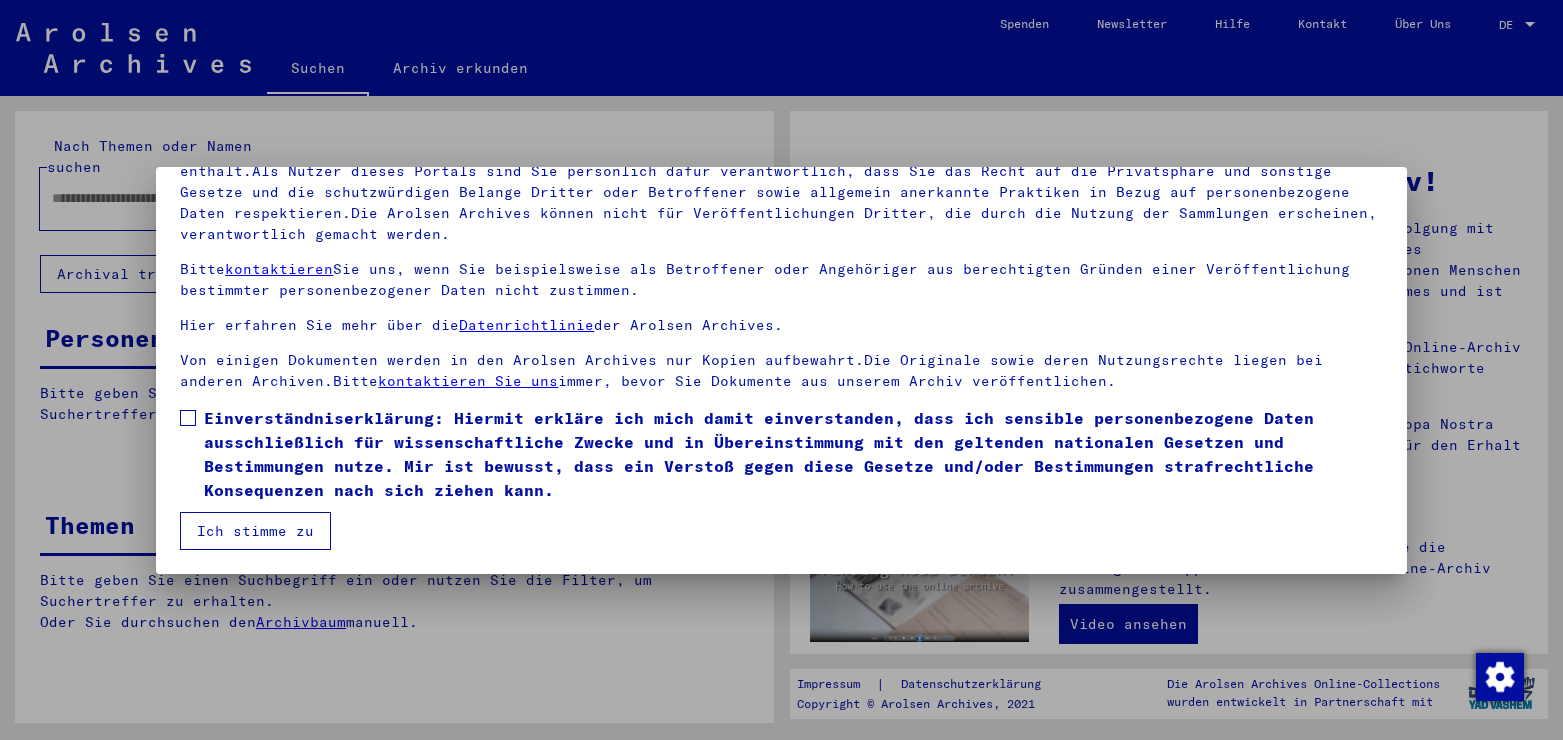 click at bounding box center (188, 418) 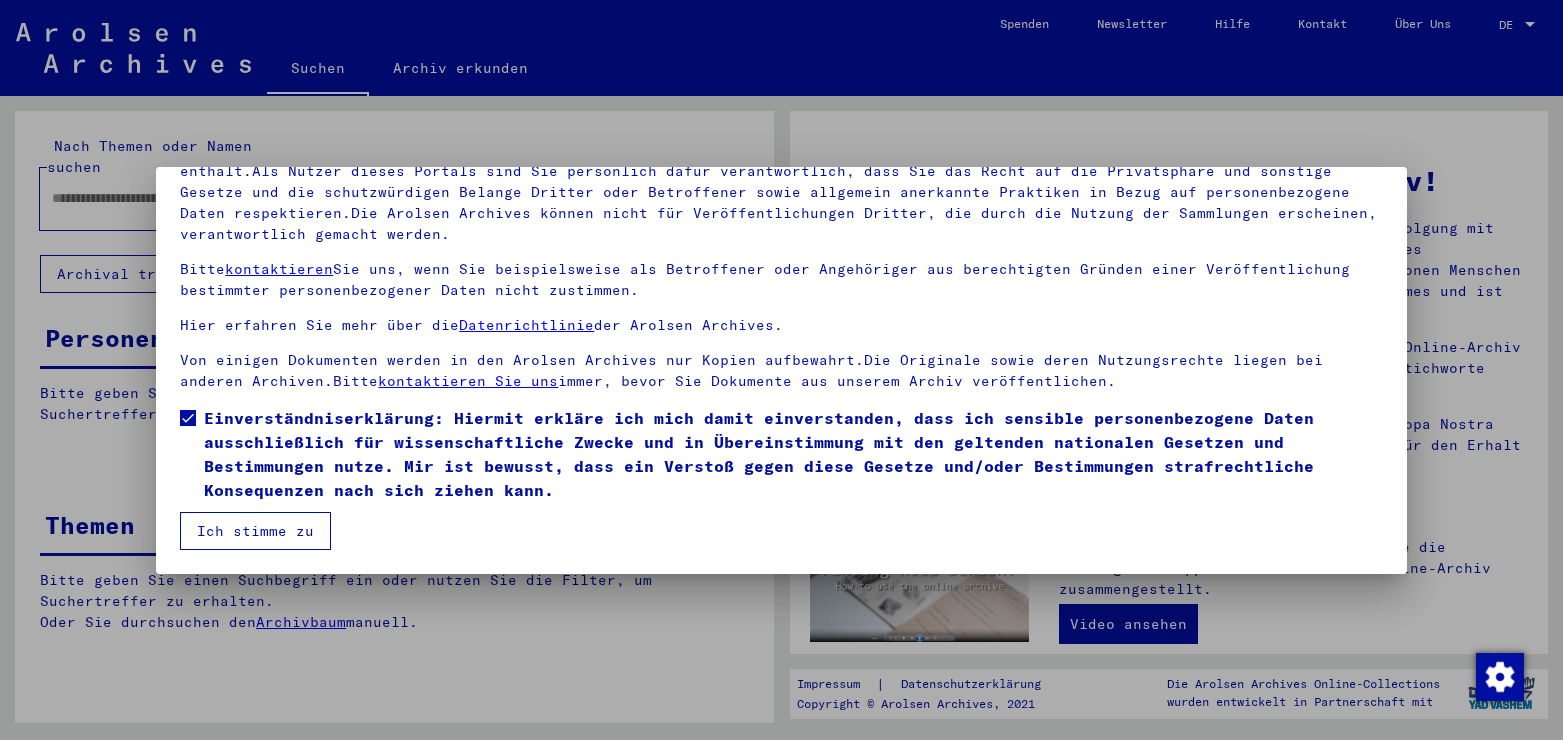click on "Ich stimme zu" at bounding box center (255, 531) 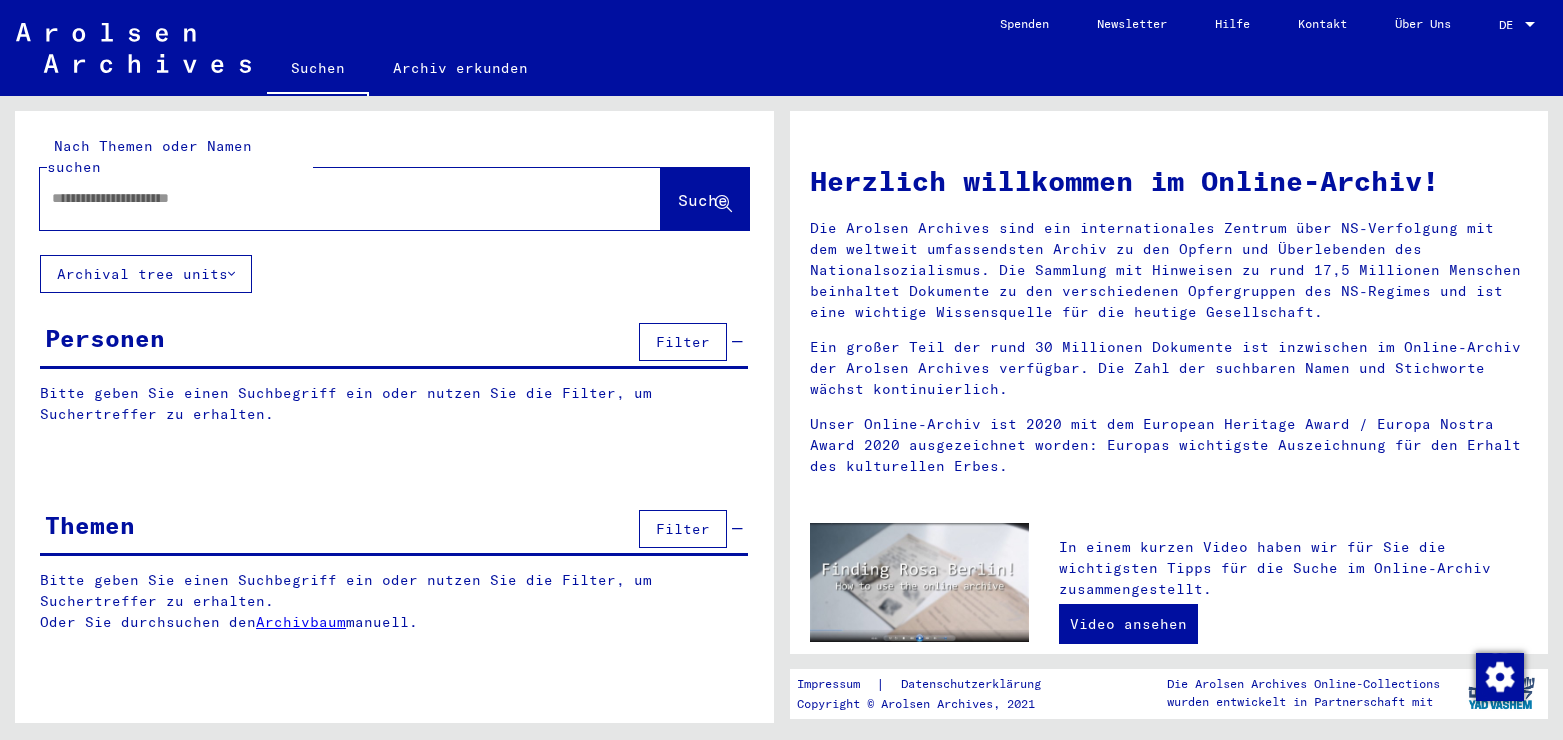 click at bounding box center [326, 198] 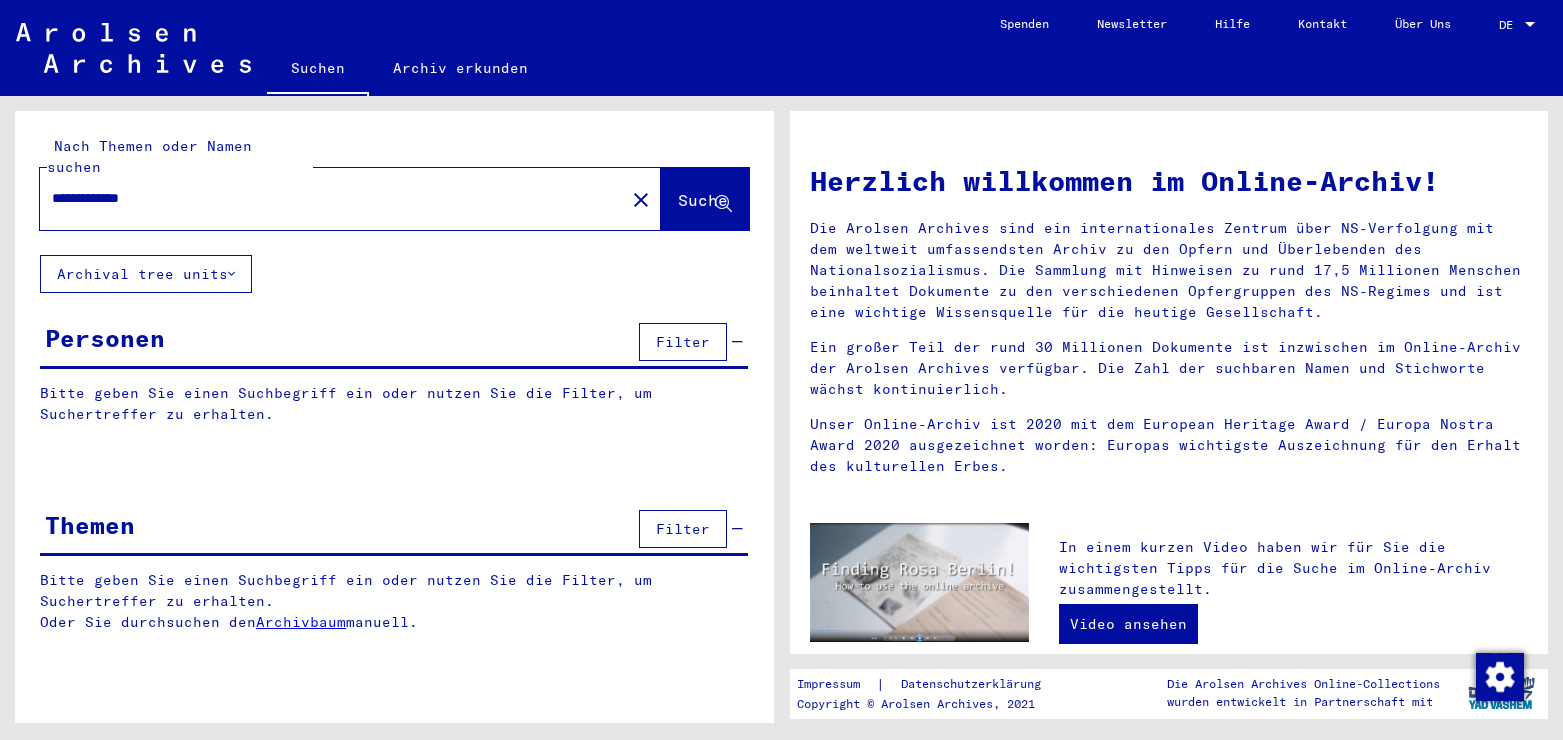type on "**********" 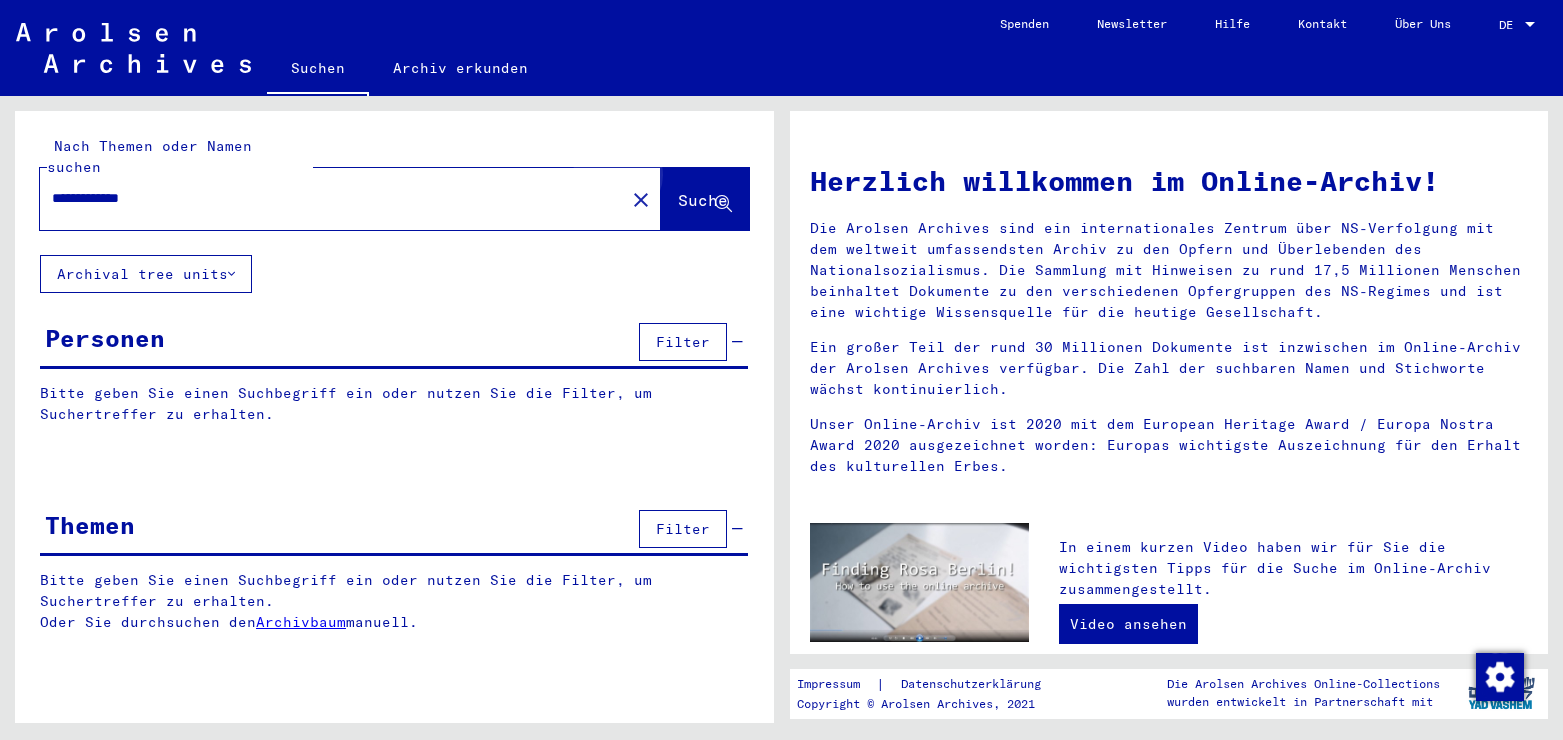 click on "Suche" 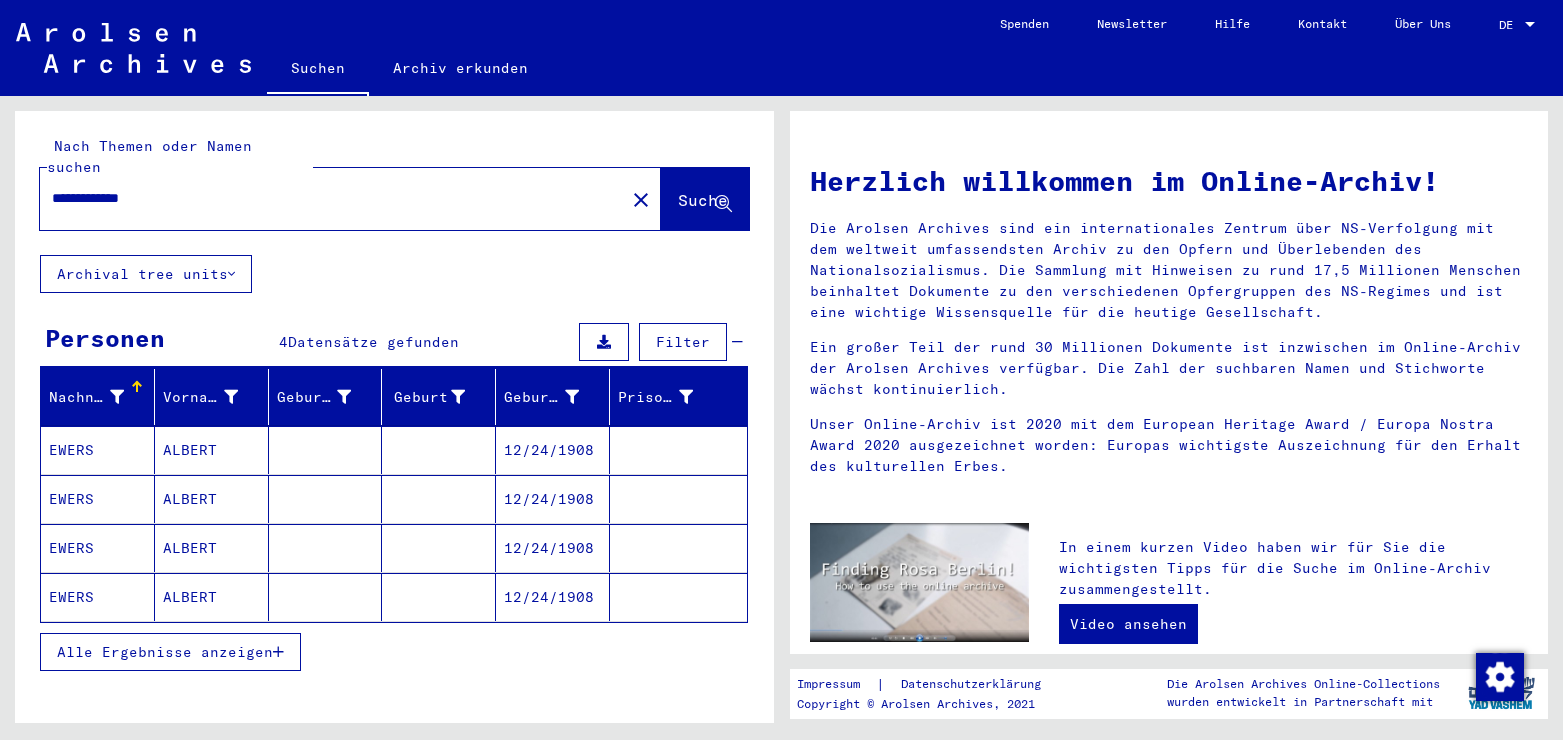 click on "12/24/1908" at bounding box center (553, 499) 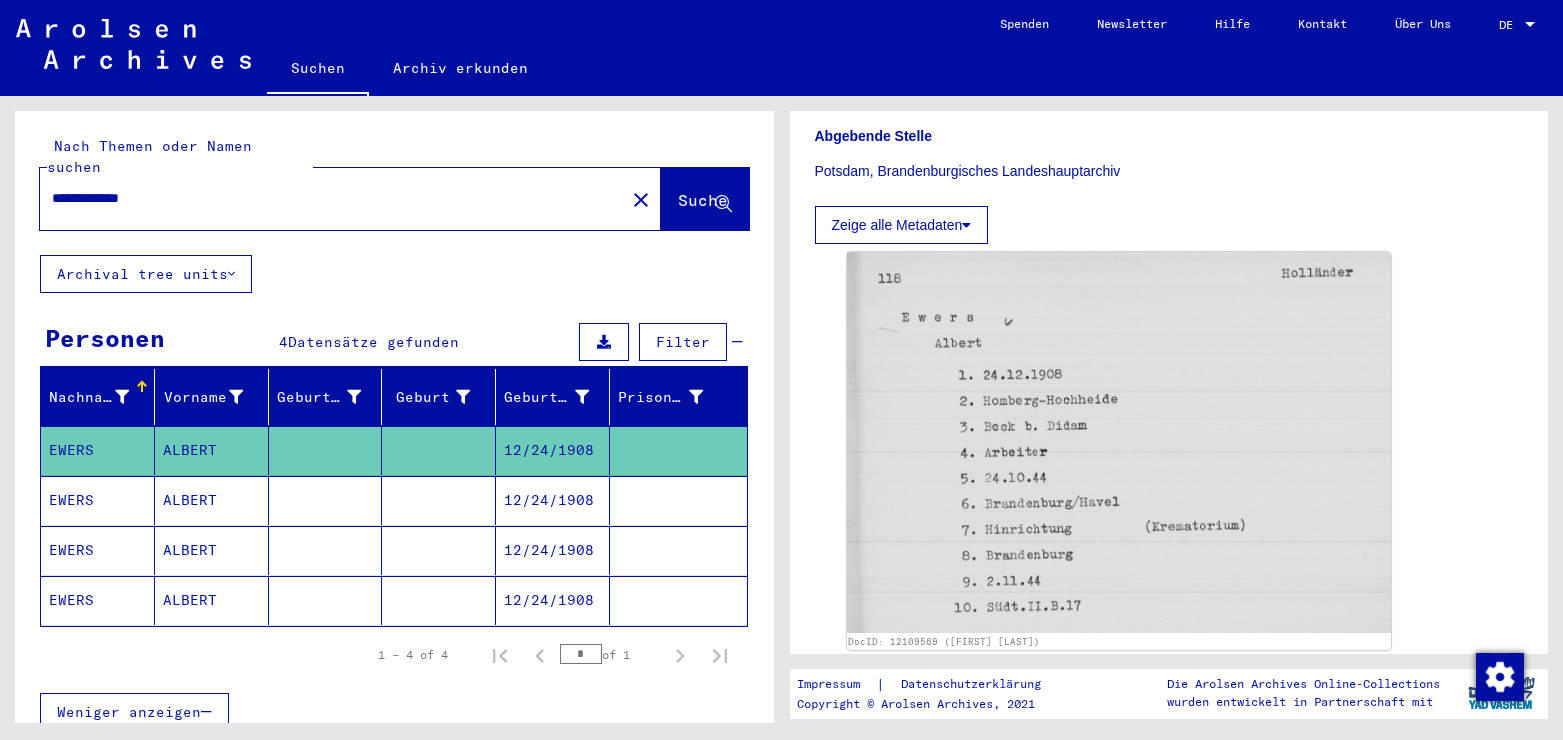 scroll, scrollTop: 540, scrollLeft: 0, axis: vertical 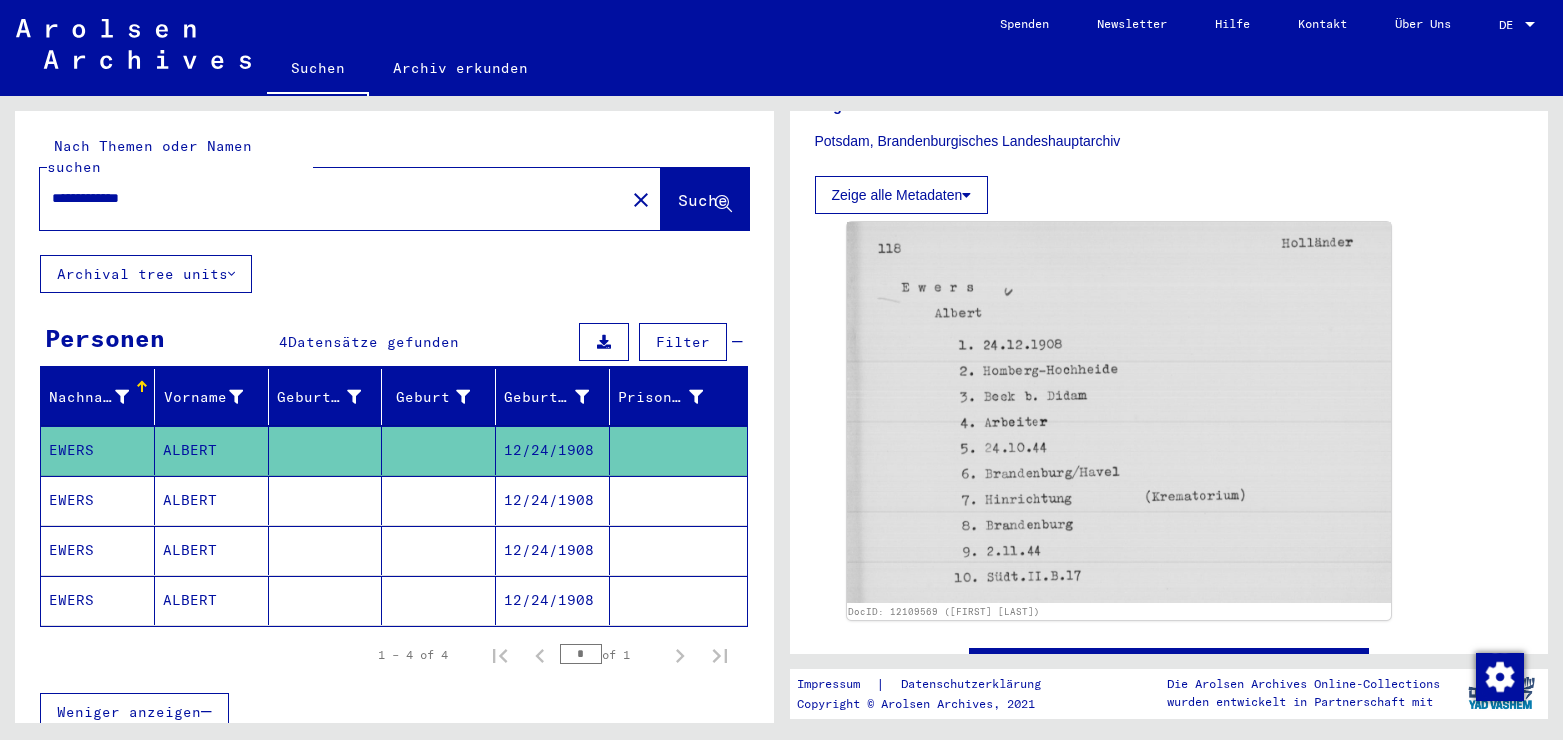 click on "12/24/1908" at bounding box center (553, 550) 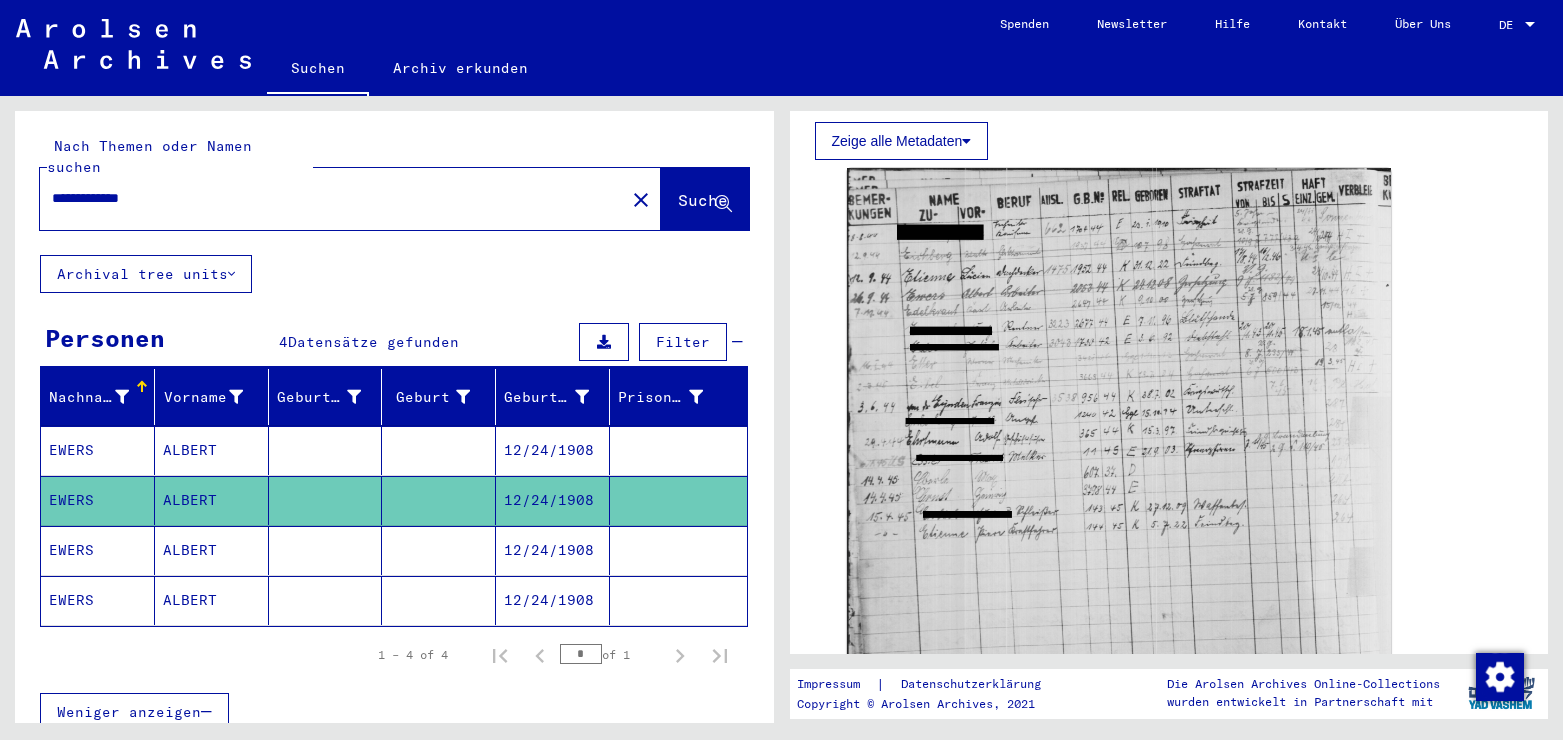 click 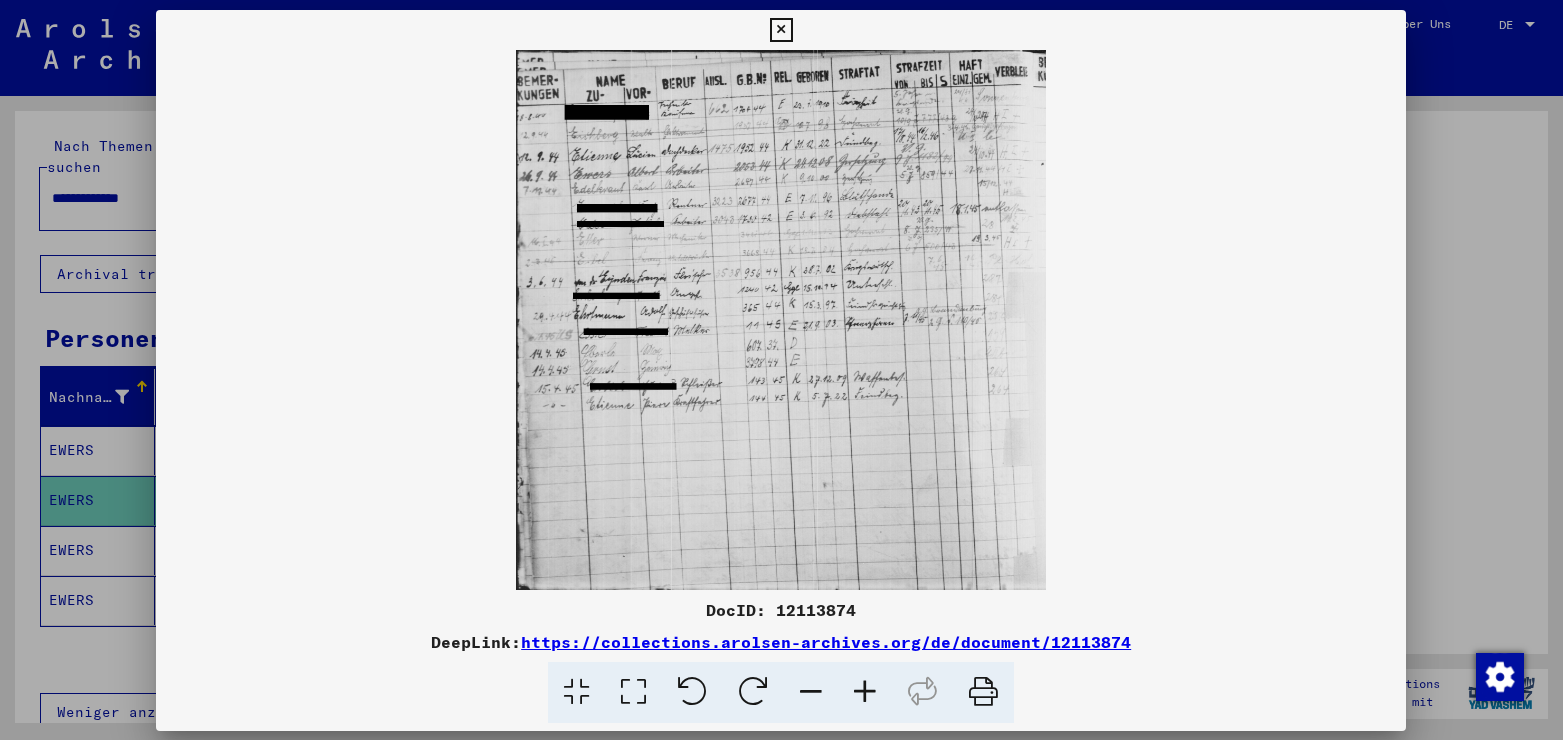 scroll, scrollTop: 540, scrollLeft: 0, axis: vertical 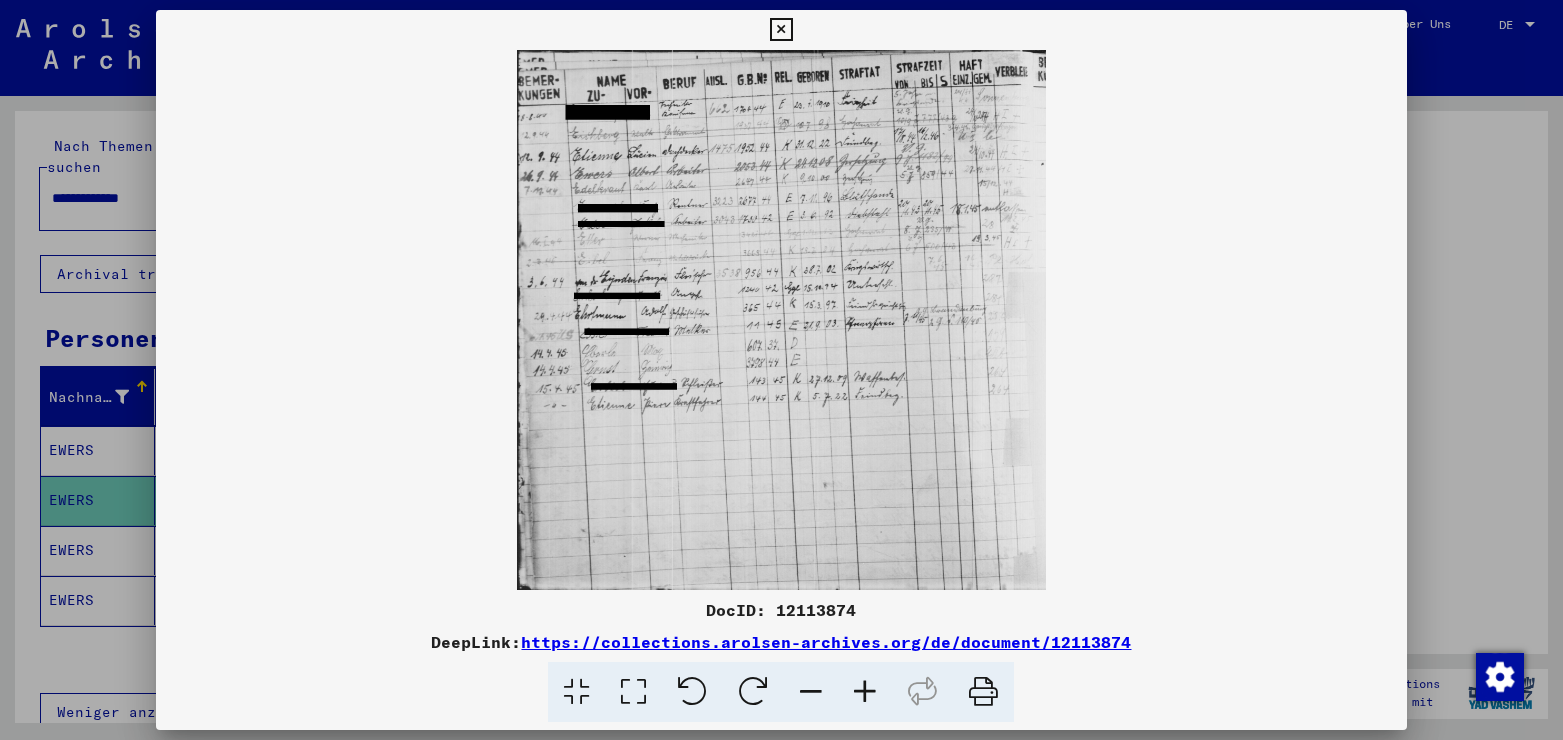 click at bounding box center [633, 692] 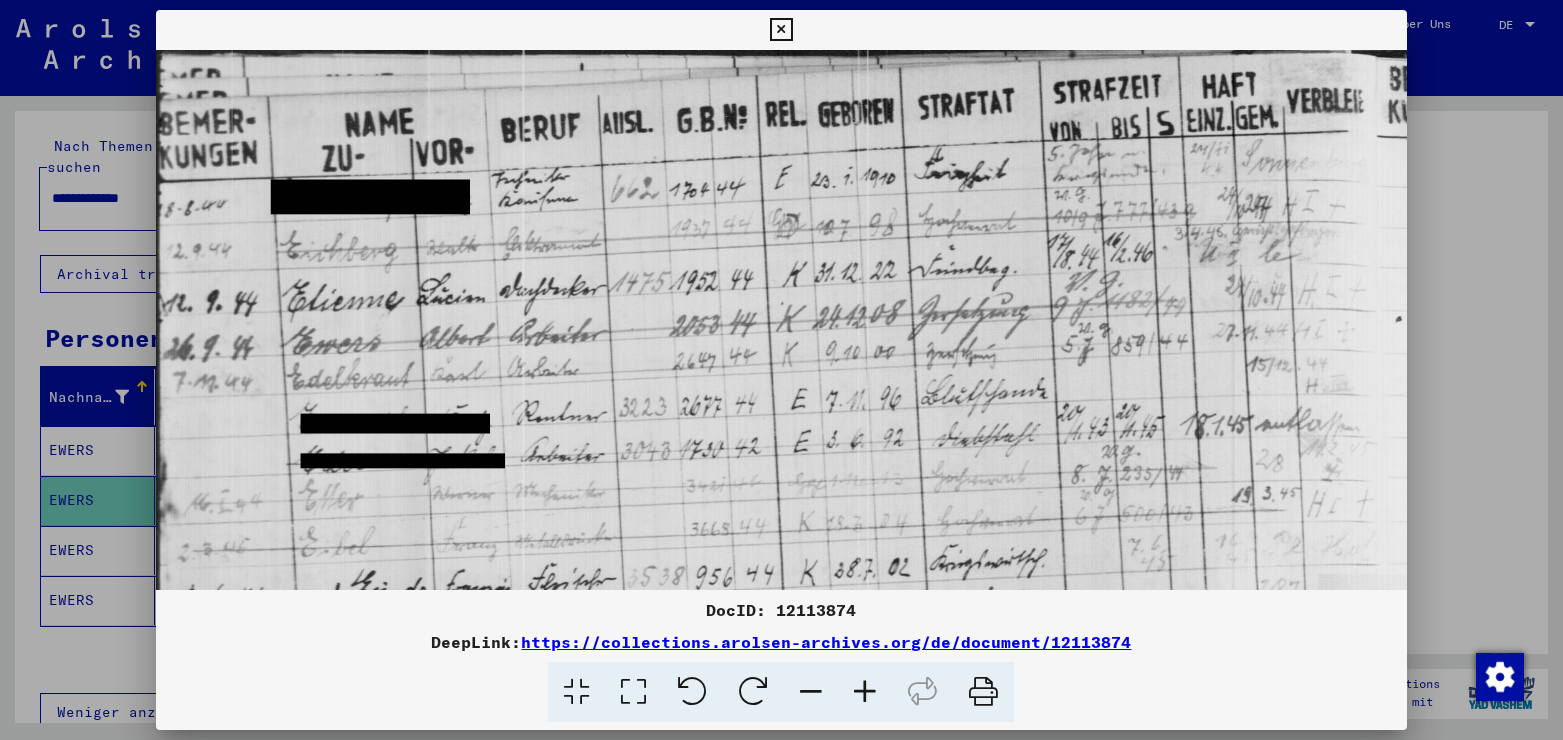 click at bounding box center (781, 30) 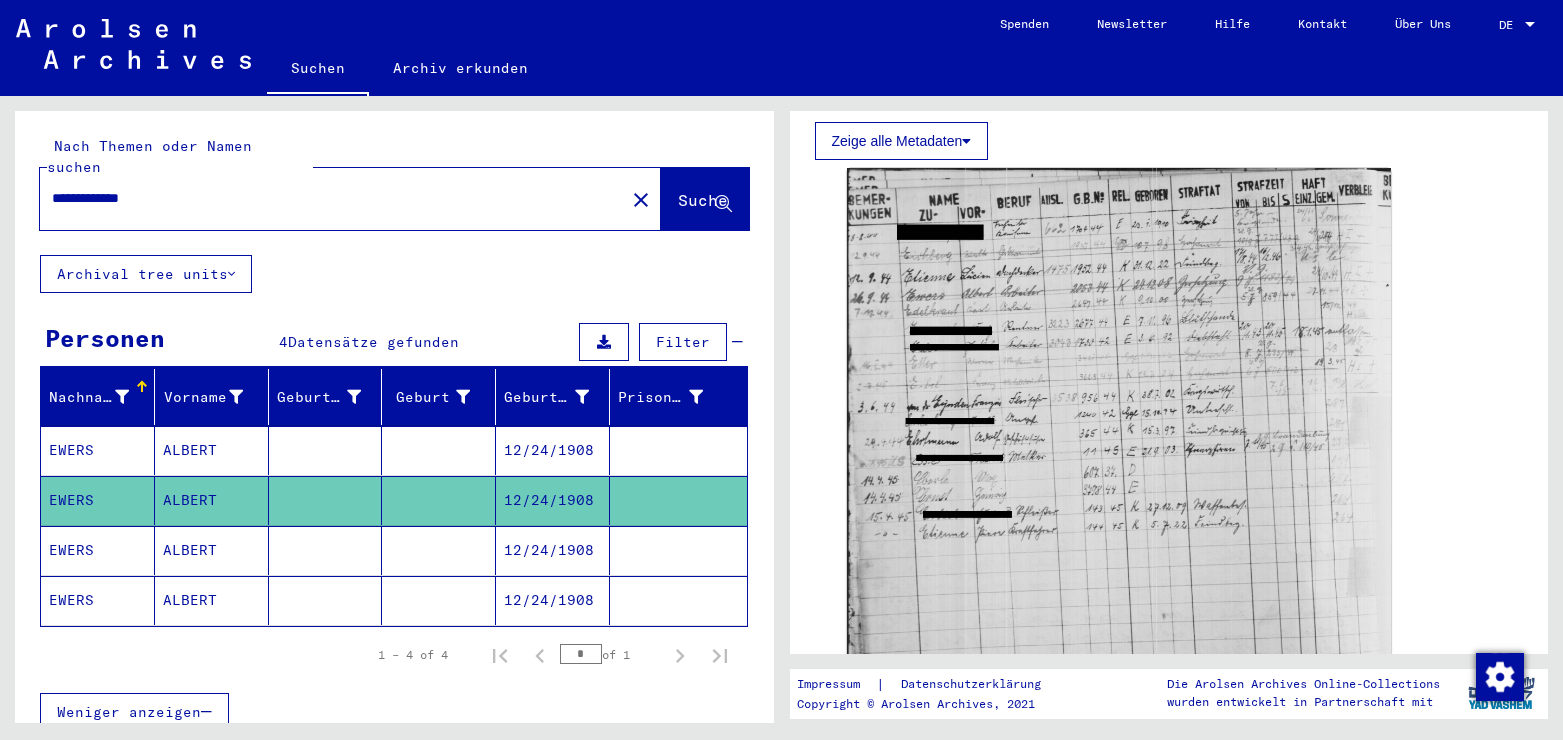 click on "12/24/1908" at bounding box center [553, 600] 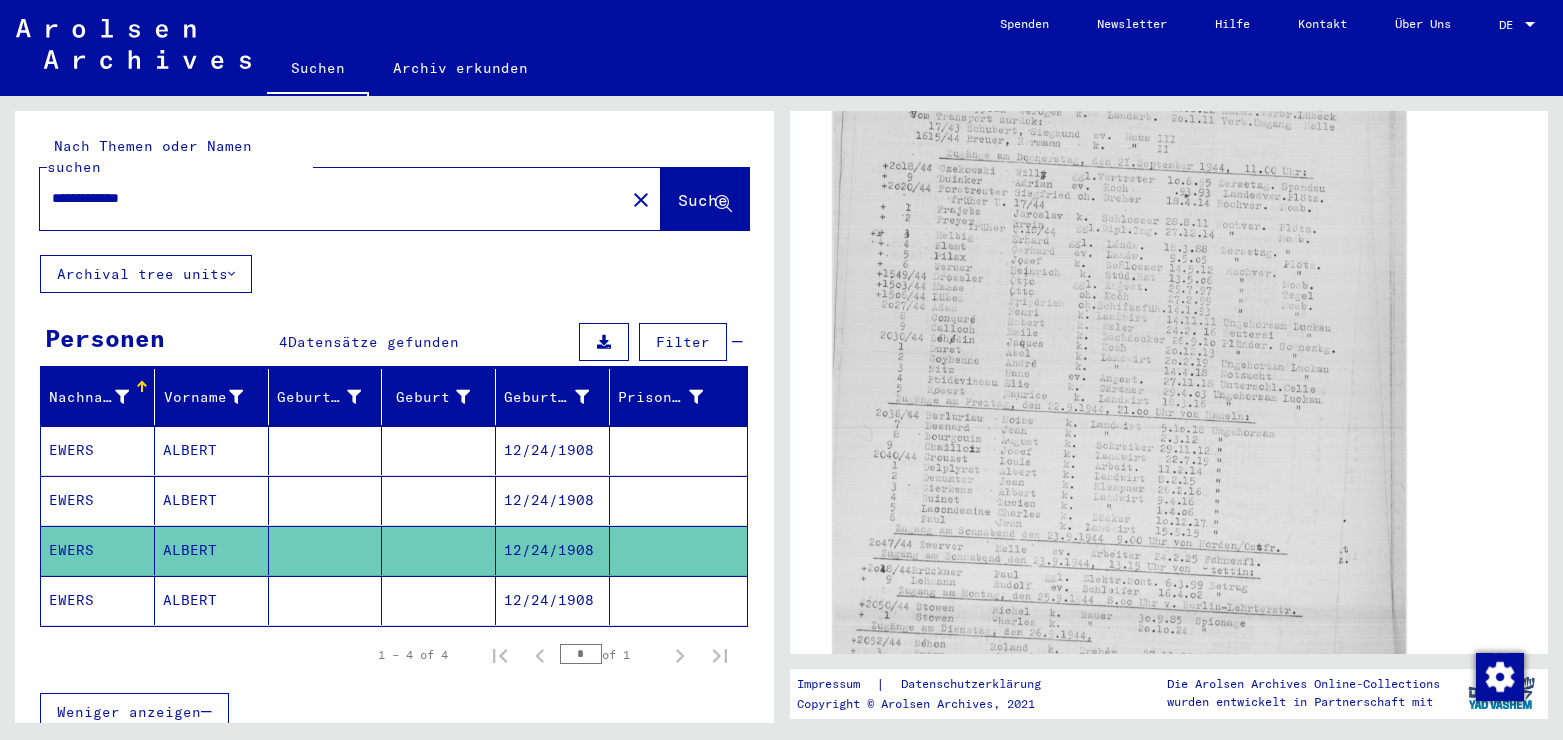 click 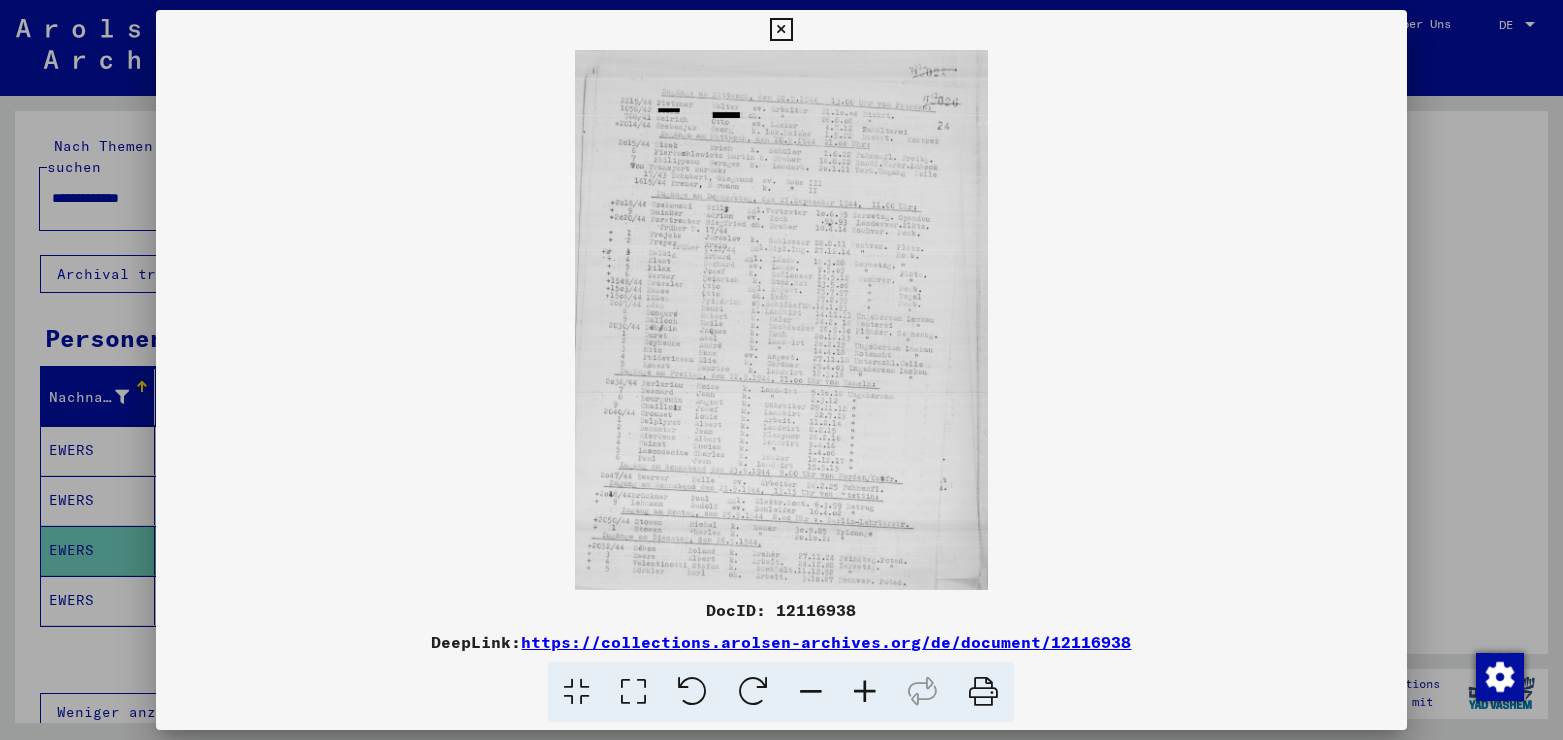 click at bounding box center (633, 692) 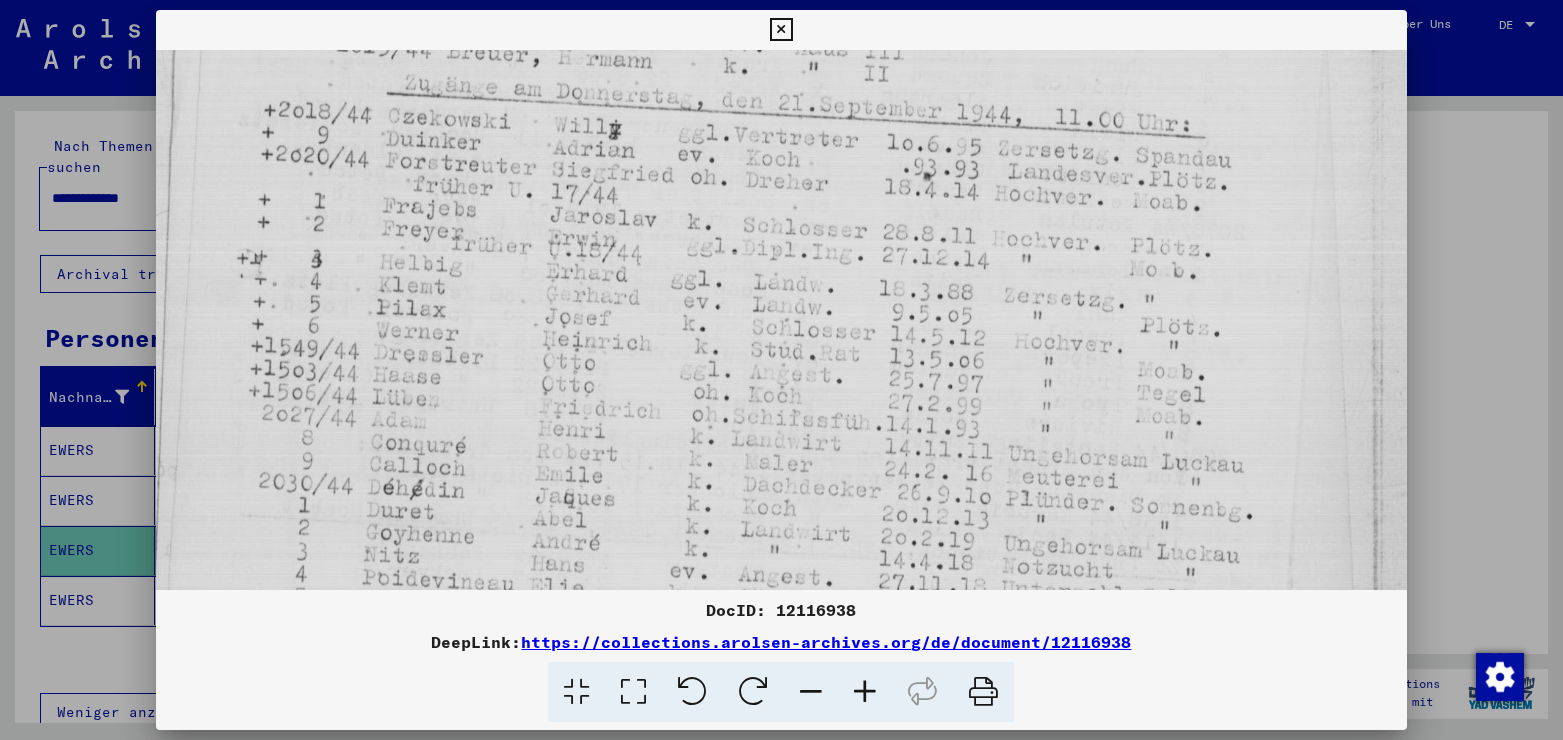 drag, startPoint x: 771, startPoint y: 516, endPoint x: 787, endPoint y: 115, distance: 401.31906 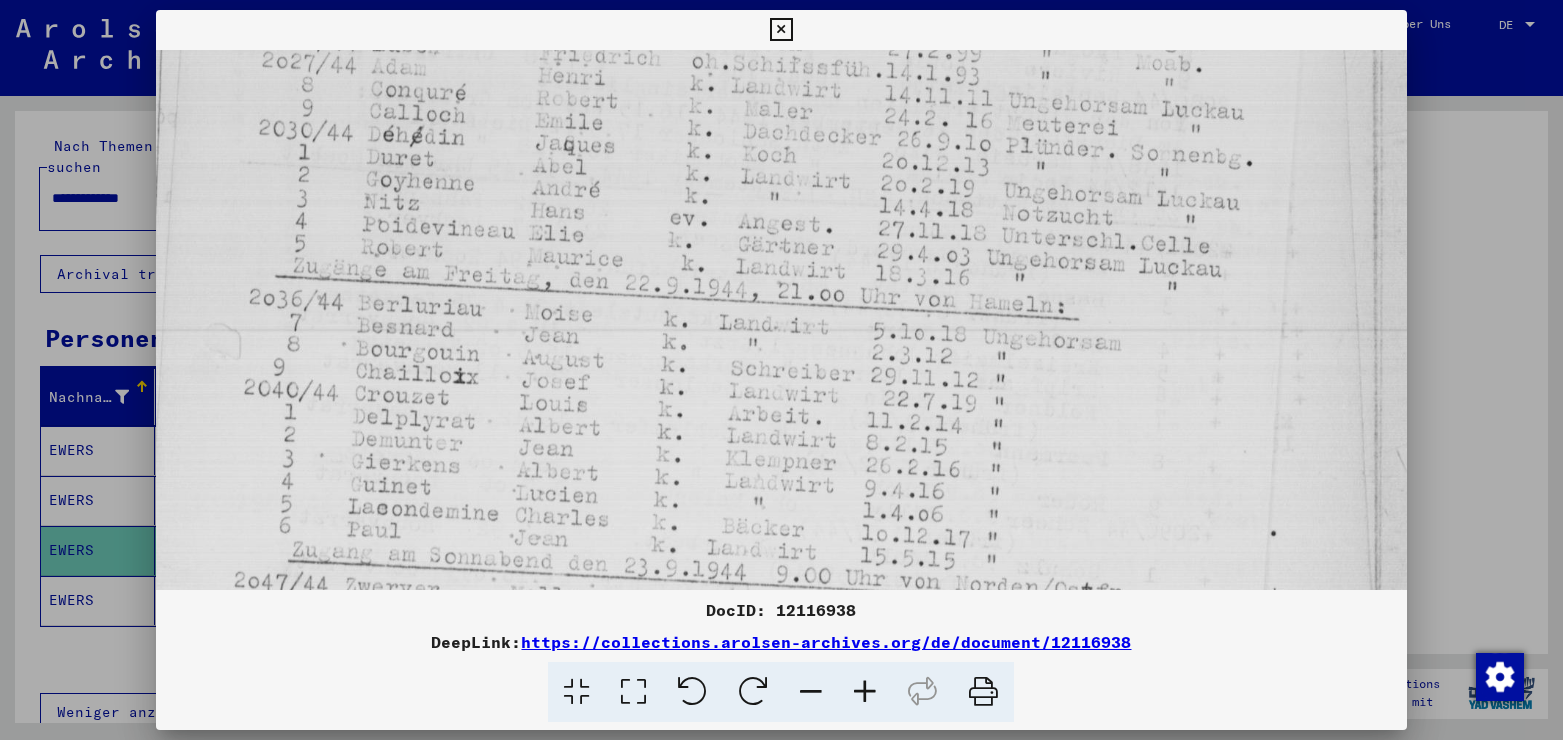 scroll, scrollTop: 761, scrollLeft: 0, axis: vertical 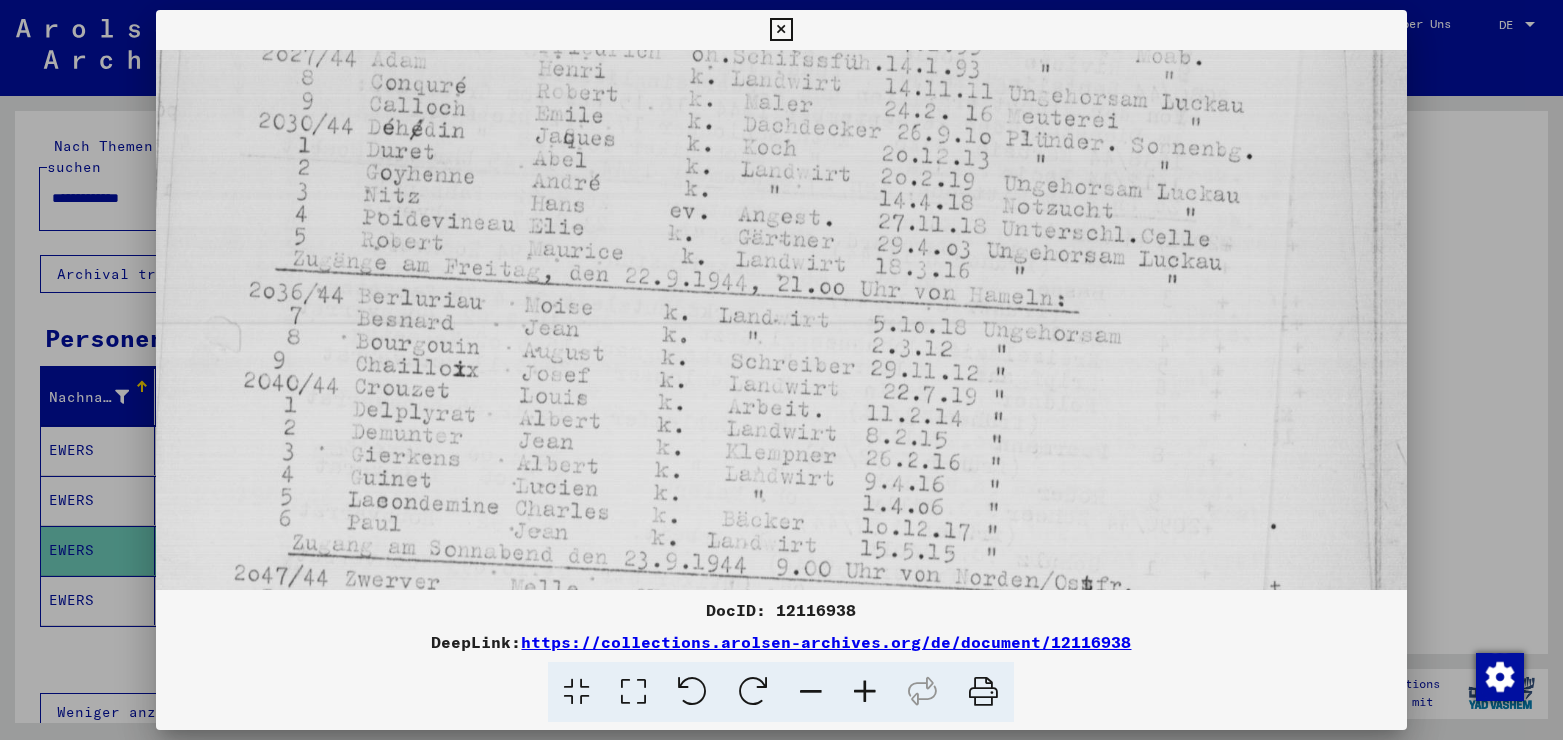 drag, startPoint x: 822, startPoint y: 473, endPoint x: 808, endPoint y: 113, distance: 360.27213 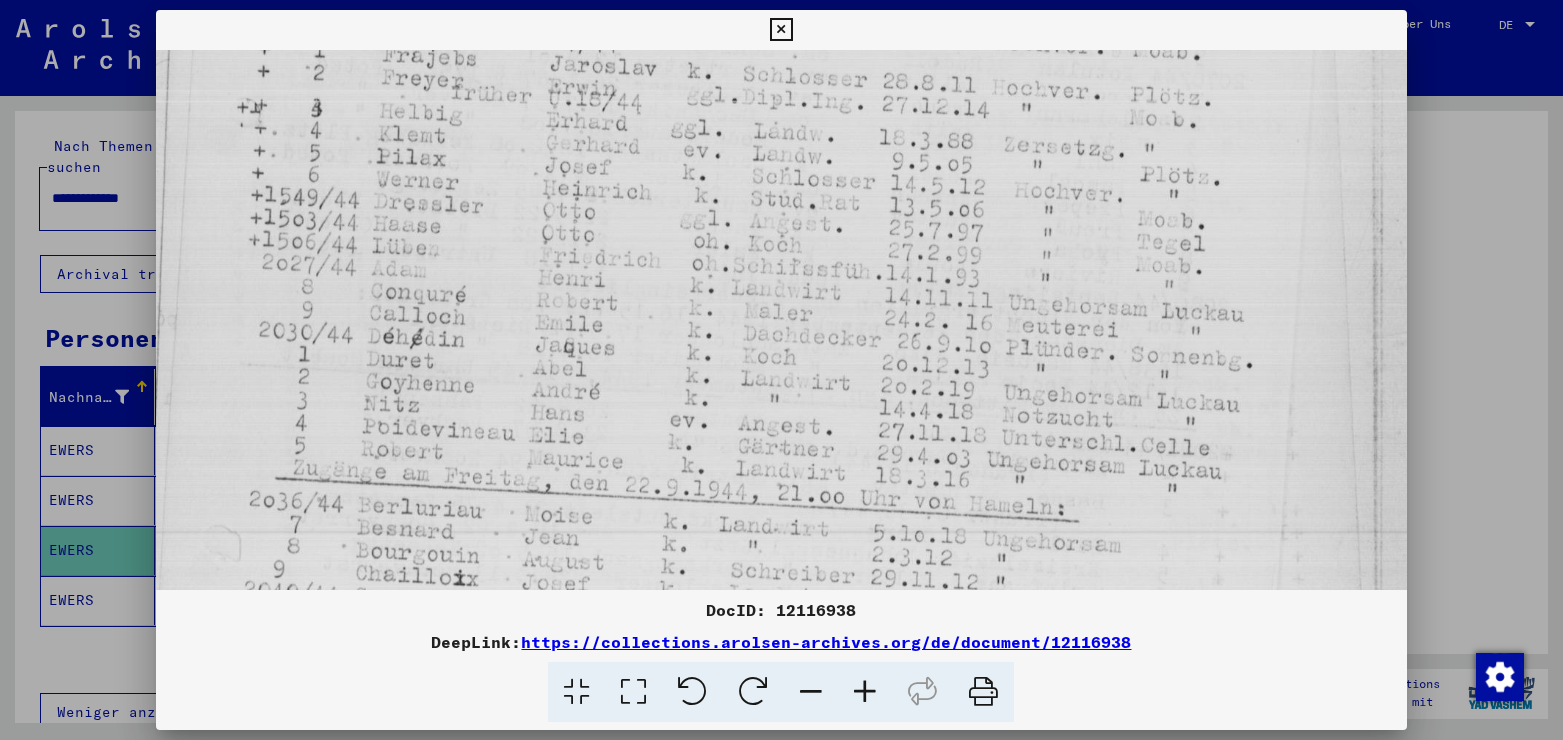 drag, startPoint x: 840, startPoint y: 480, endPoint x: 737, endPoint y: 589, distance: 149.96666 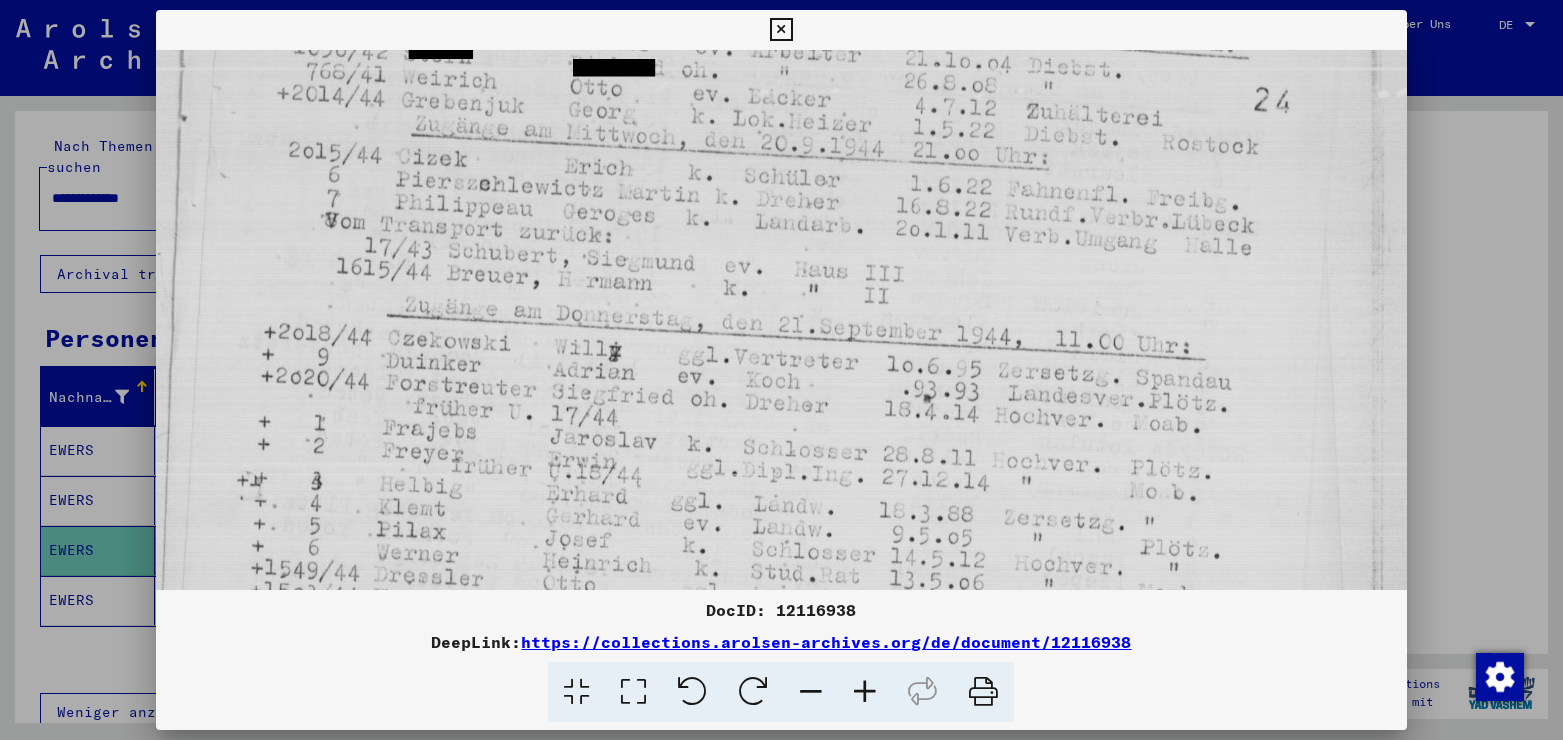 scroll, scrollTop: 180, scrollLeft: 0, axis: vertical 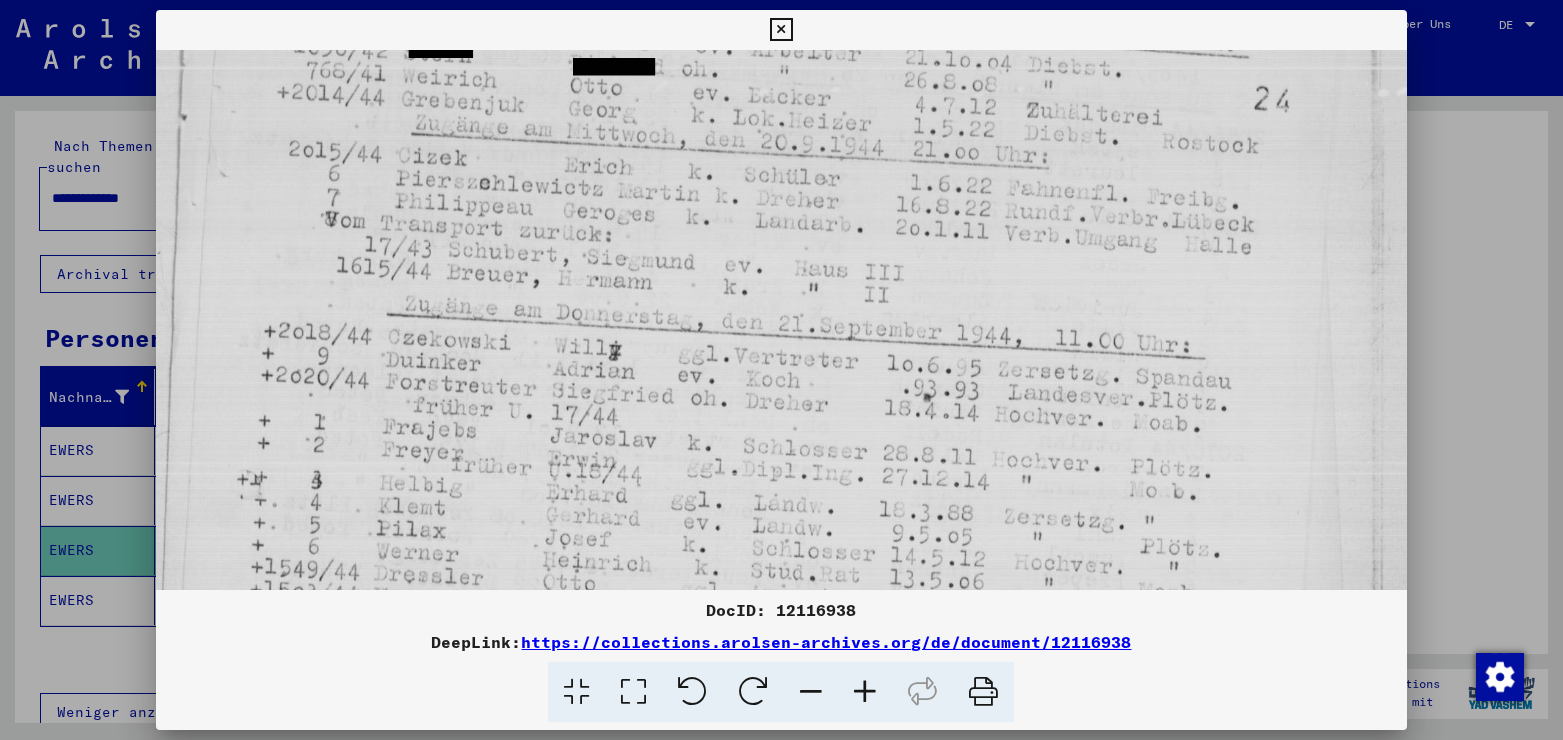 drag, startPoint x: 749, startPoint y: 240, endPoint x: 710, endPoint y: 612, distance: 374.03876 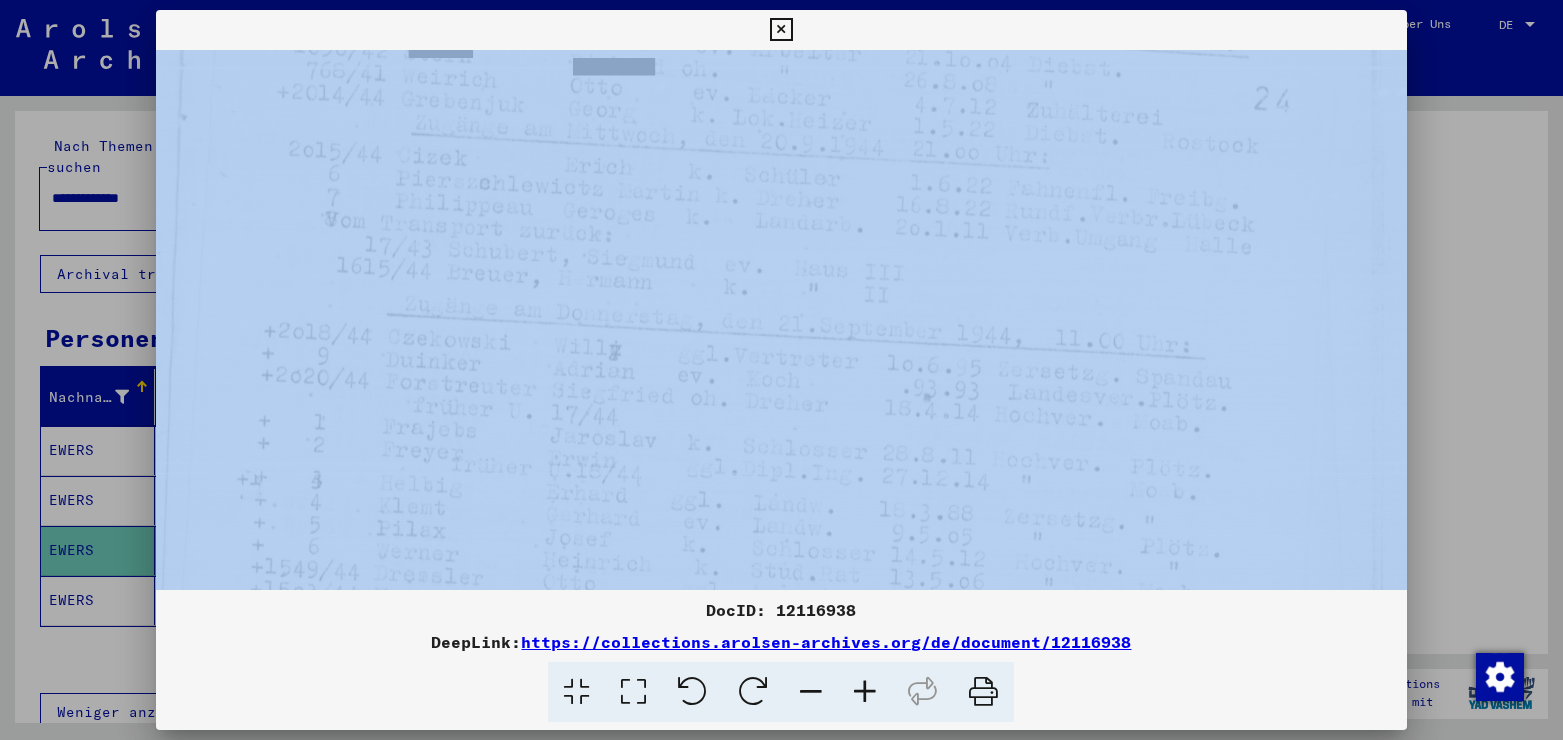 drag, startPoint x: 974, startPoint y: 44, endPoint x: 867, endPoint y: 239, distance: 222.42752 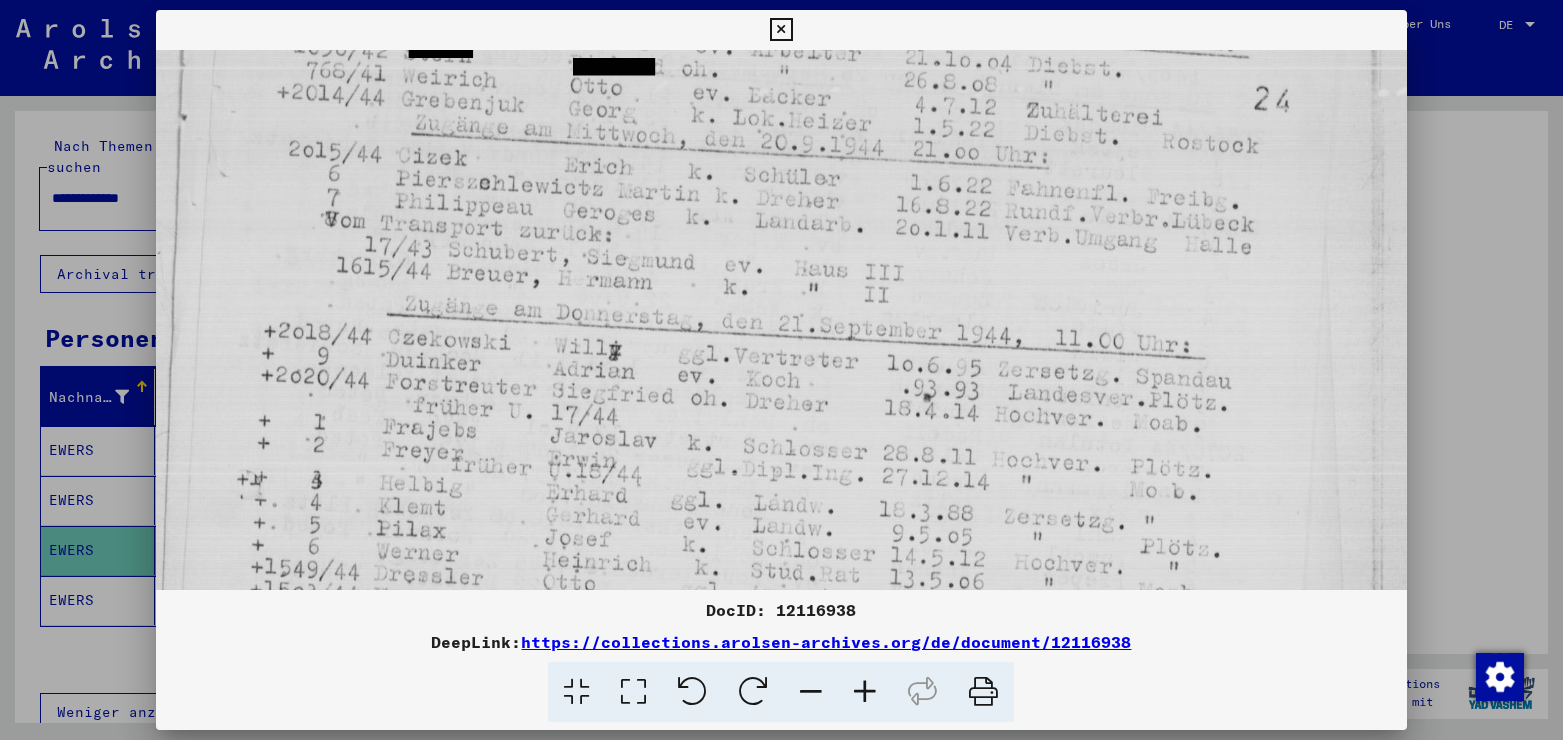 click at bounding box center [781, 692] 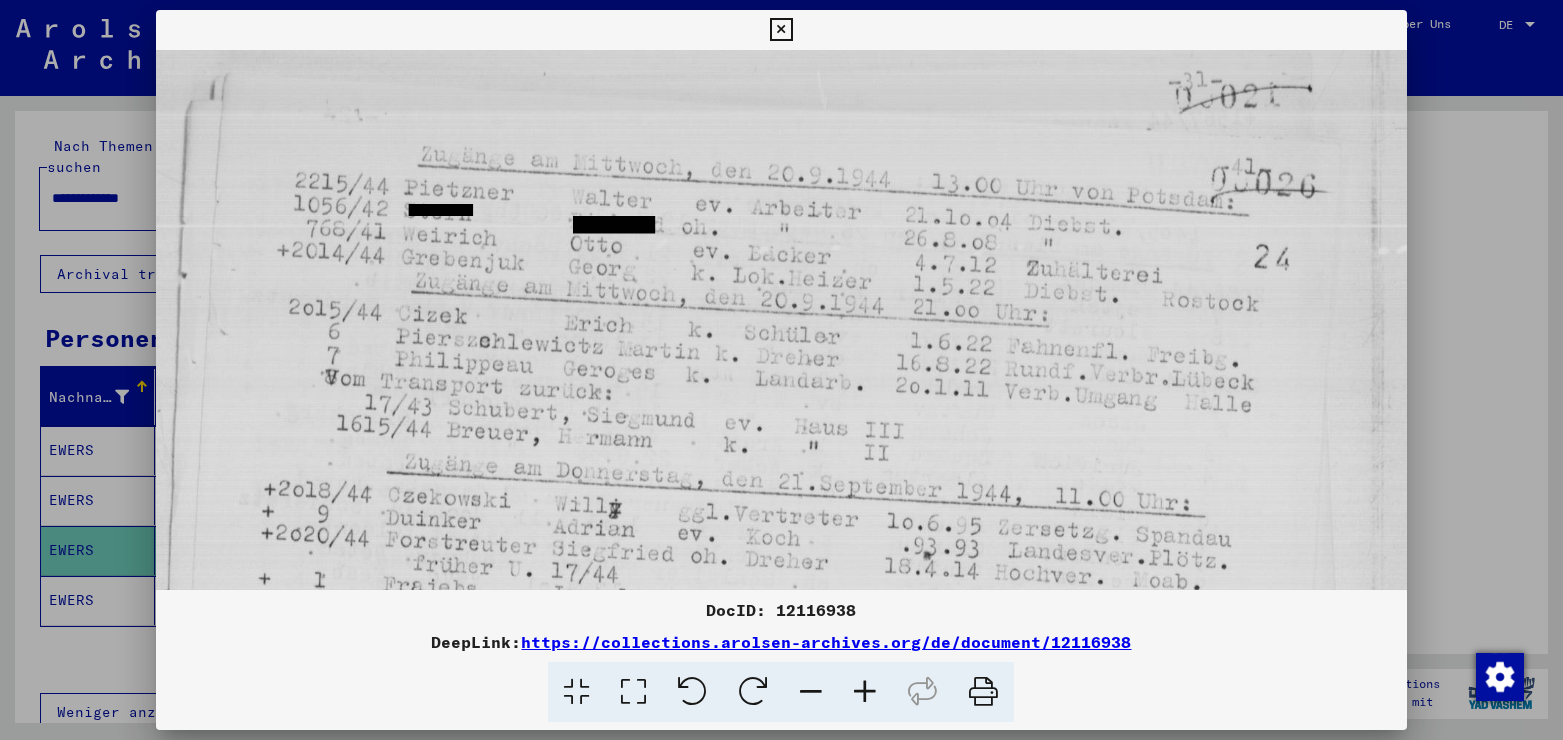 scroll, scrollTop: 0, scrollLeft: 0, axis: both 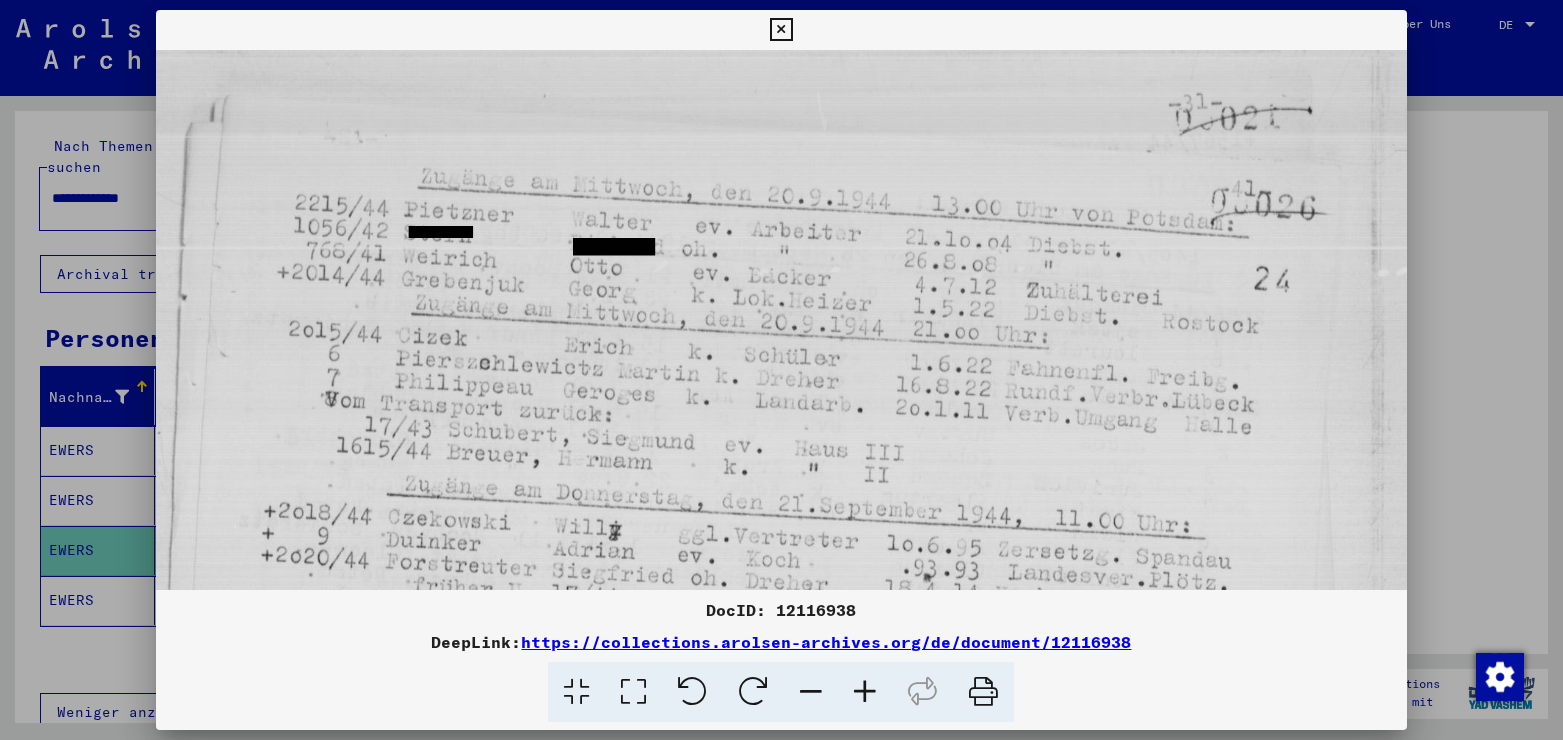 drag, startPoint x: 666, startPoint y: 273, endPoint x: 574, endPoint y: 478, distance: 224.69757 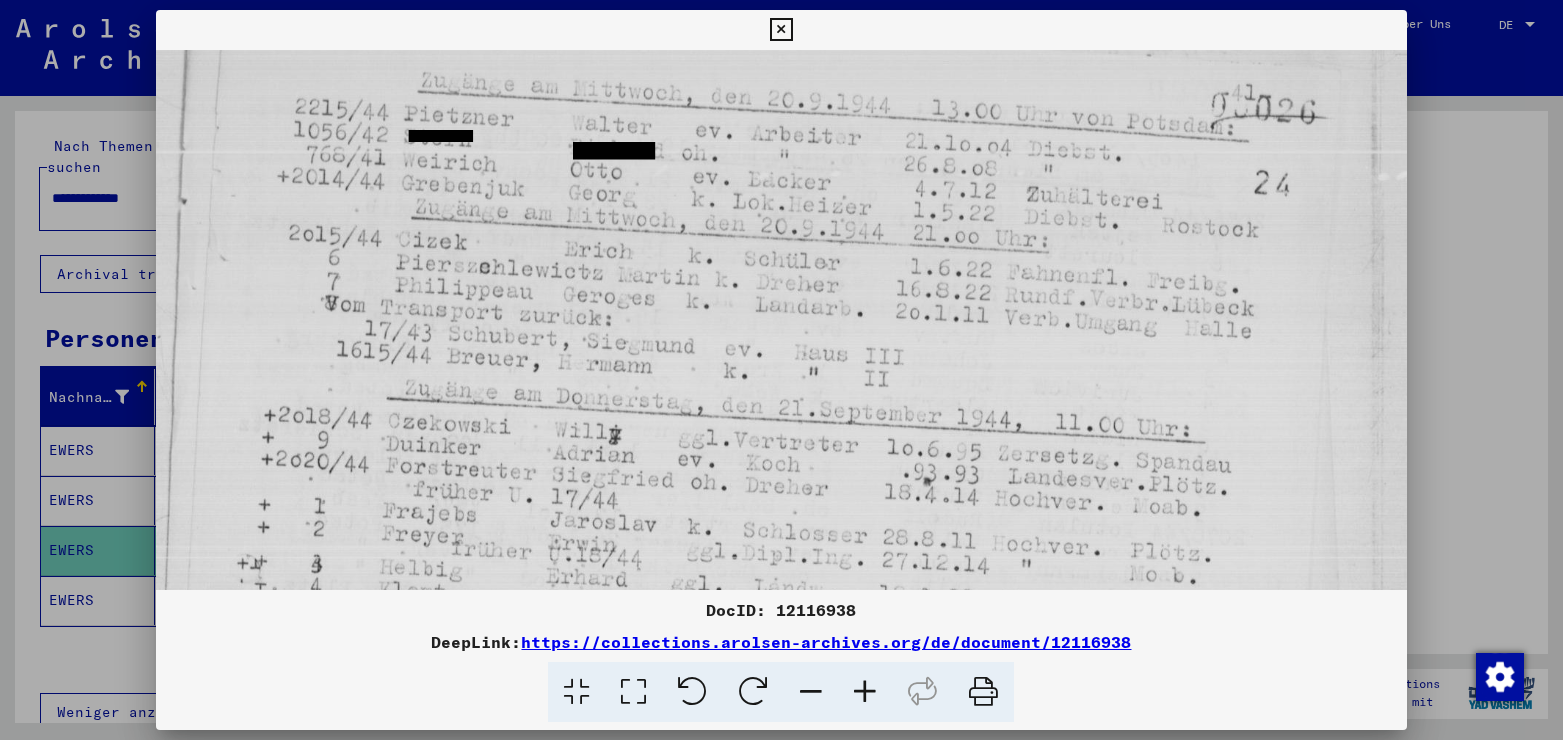 scroll, scrollTop: 114, scrollLeft: 0, axis: vertical 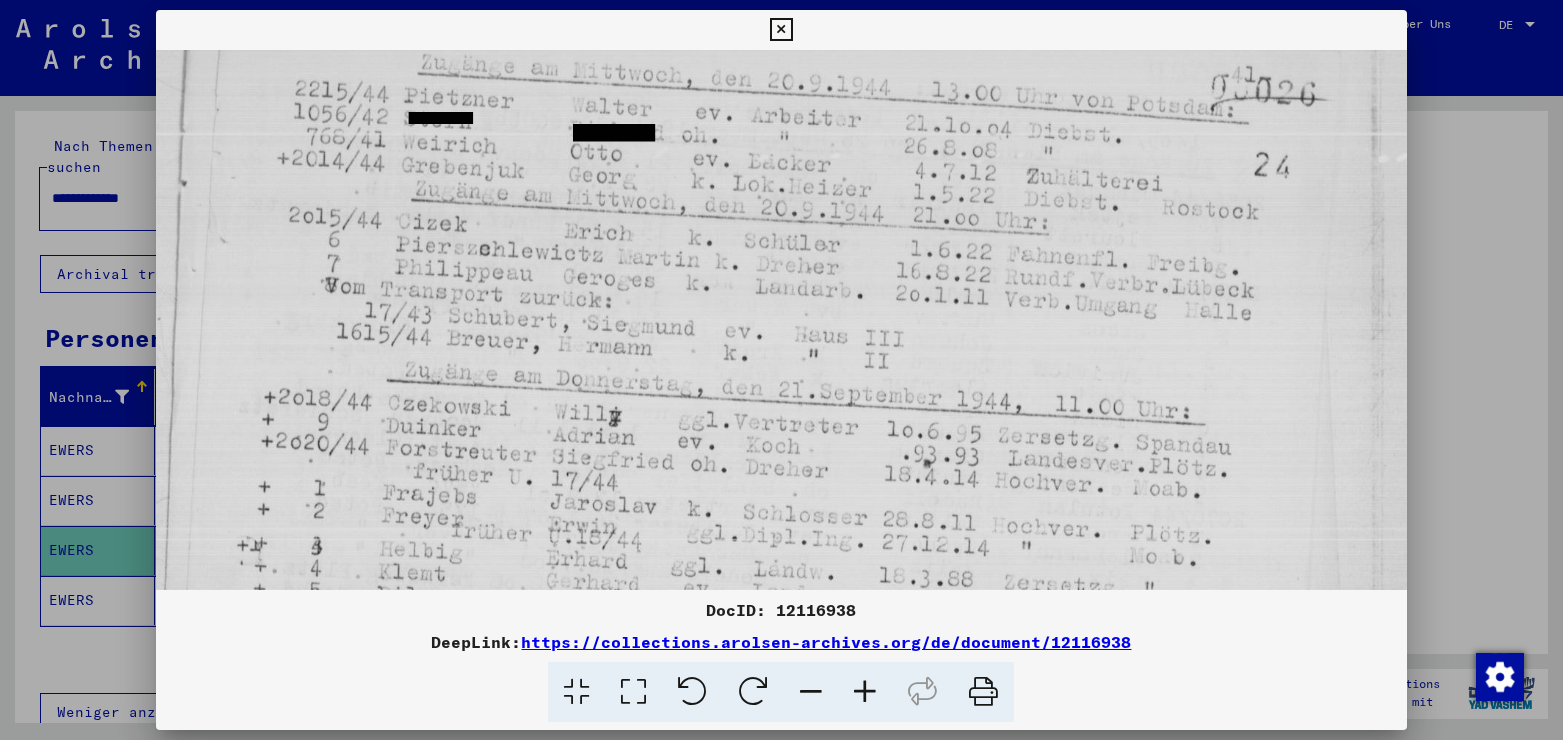 drag, startPoint x: 486, startPoint y: 442, endPoint x: 491, endPoint y: 329, distance: 113.110565 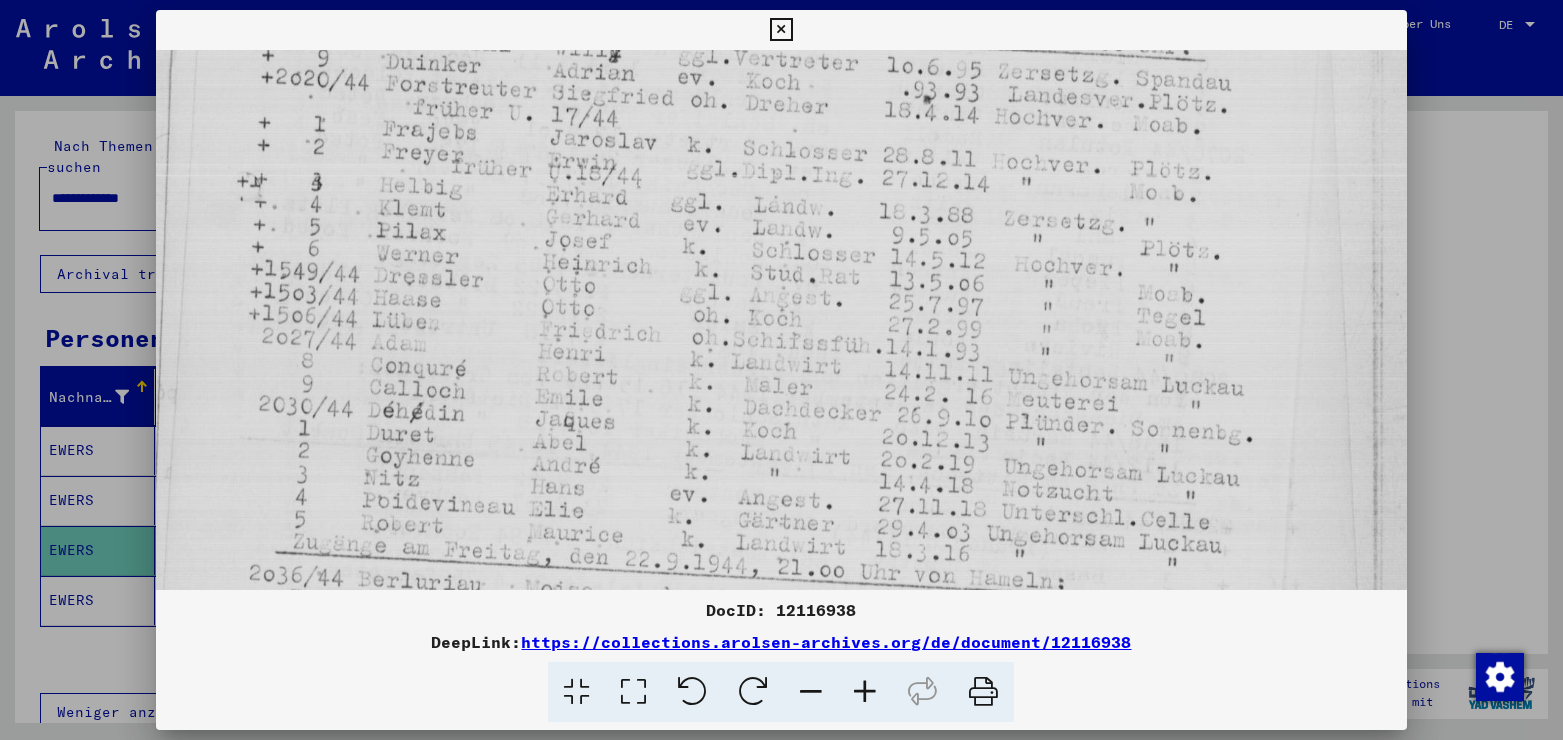 drag, startPoint x: 721, startPoint y: 422, endPoint x: 768, endPoint y: 58, distance: 367.0218 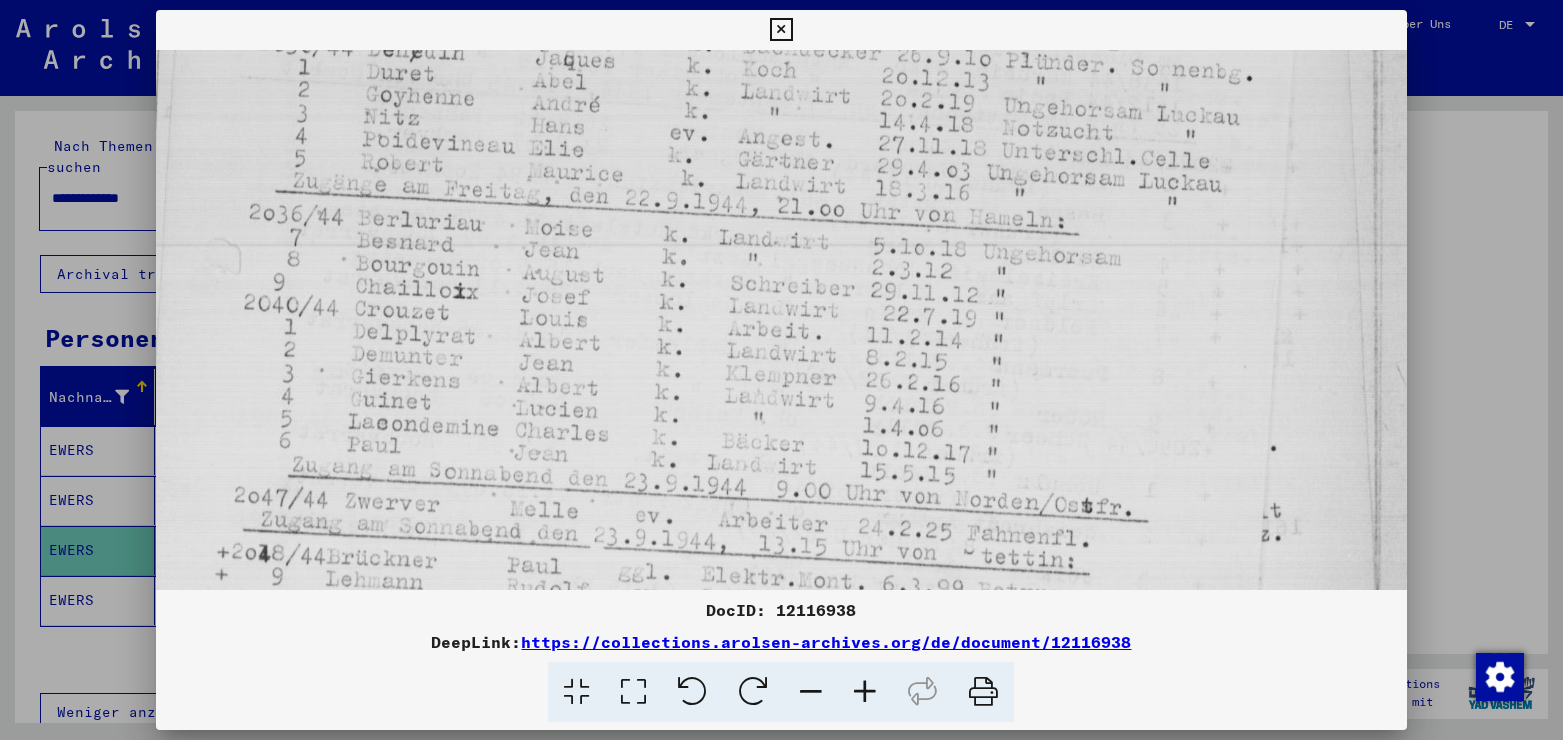 scroll, scrollTop: 848, scrollLeft: 0, axis: vertical 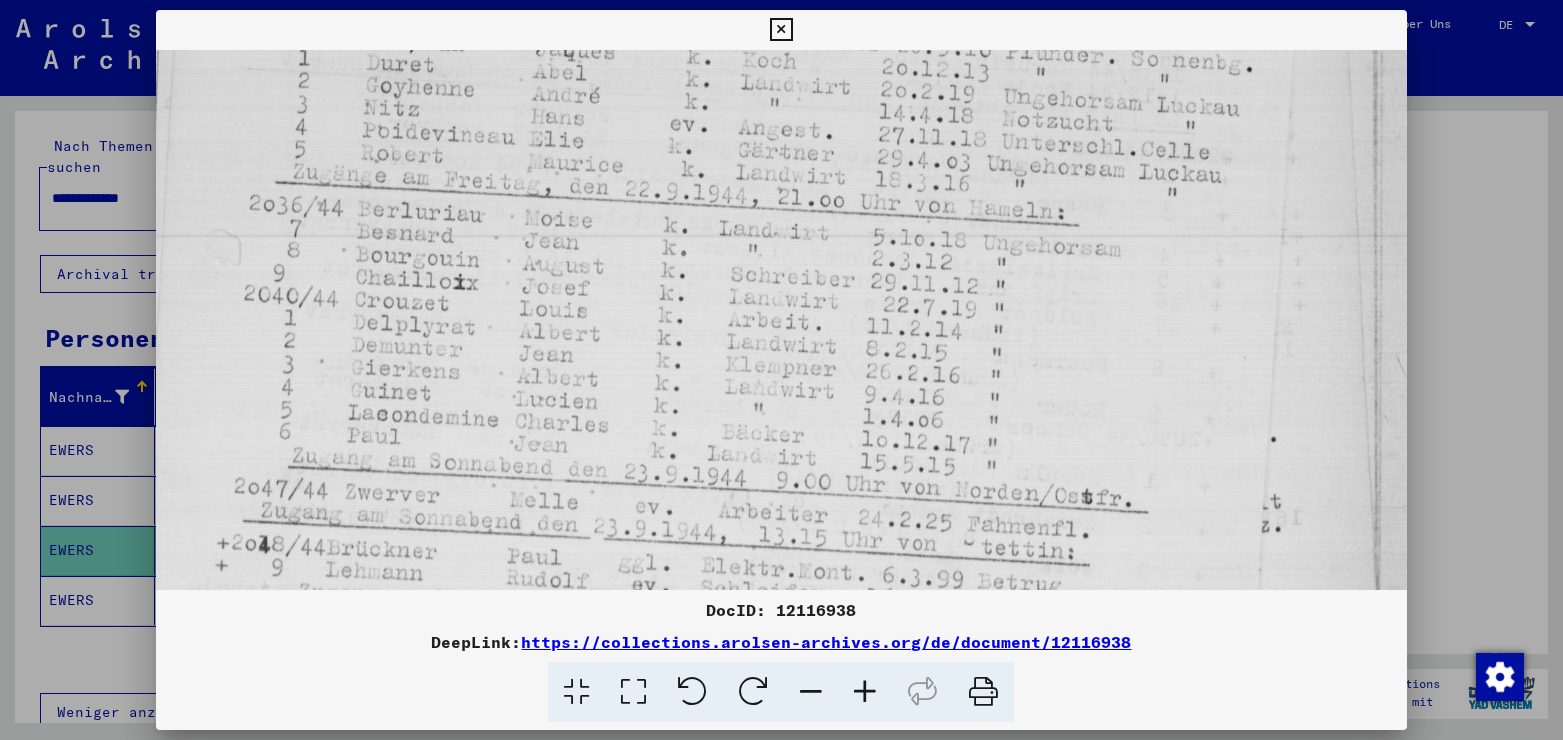 drag, startPoint x: 679, startPoint y: 507, endPoint x: 658, endPoint y: 137, distance: 370.59546 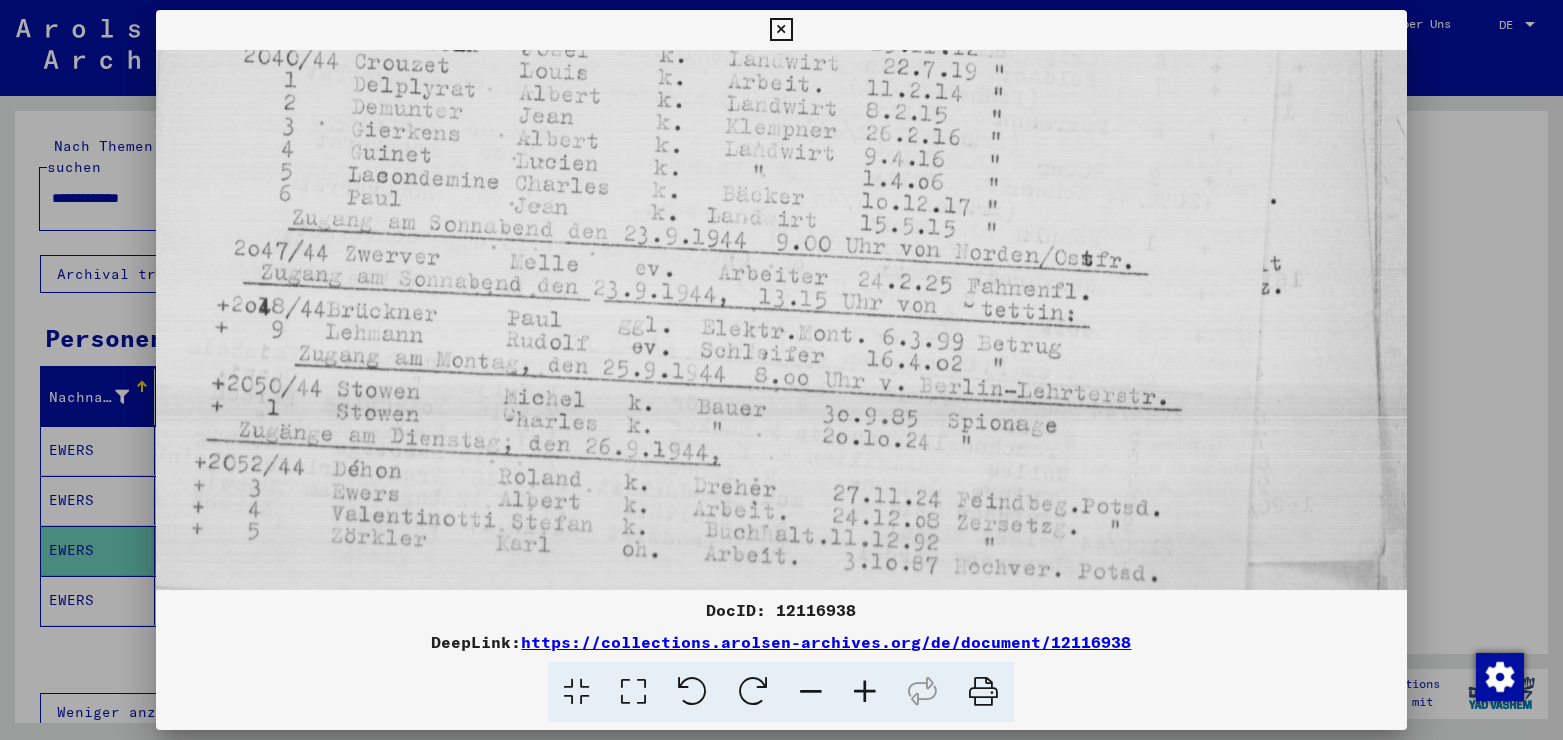 scroll, scrollTop: 1092, scrollLeft: 0, axis: vertical 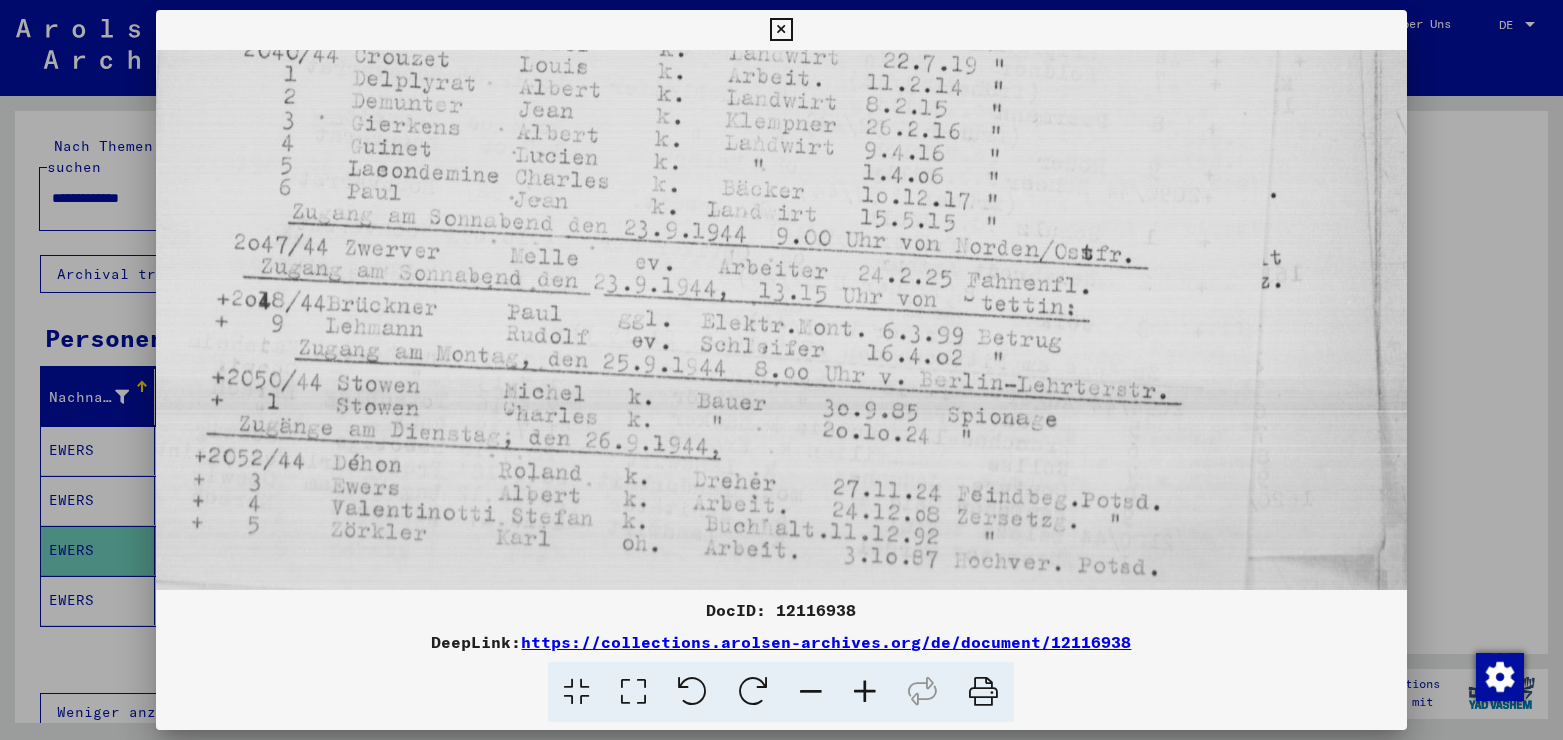 drag, startPoint x: 693, startPoint y: 526, endPoint x: 660, endPoint y: 188, distance: 339.60712 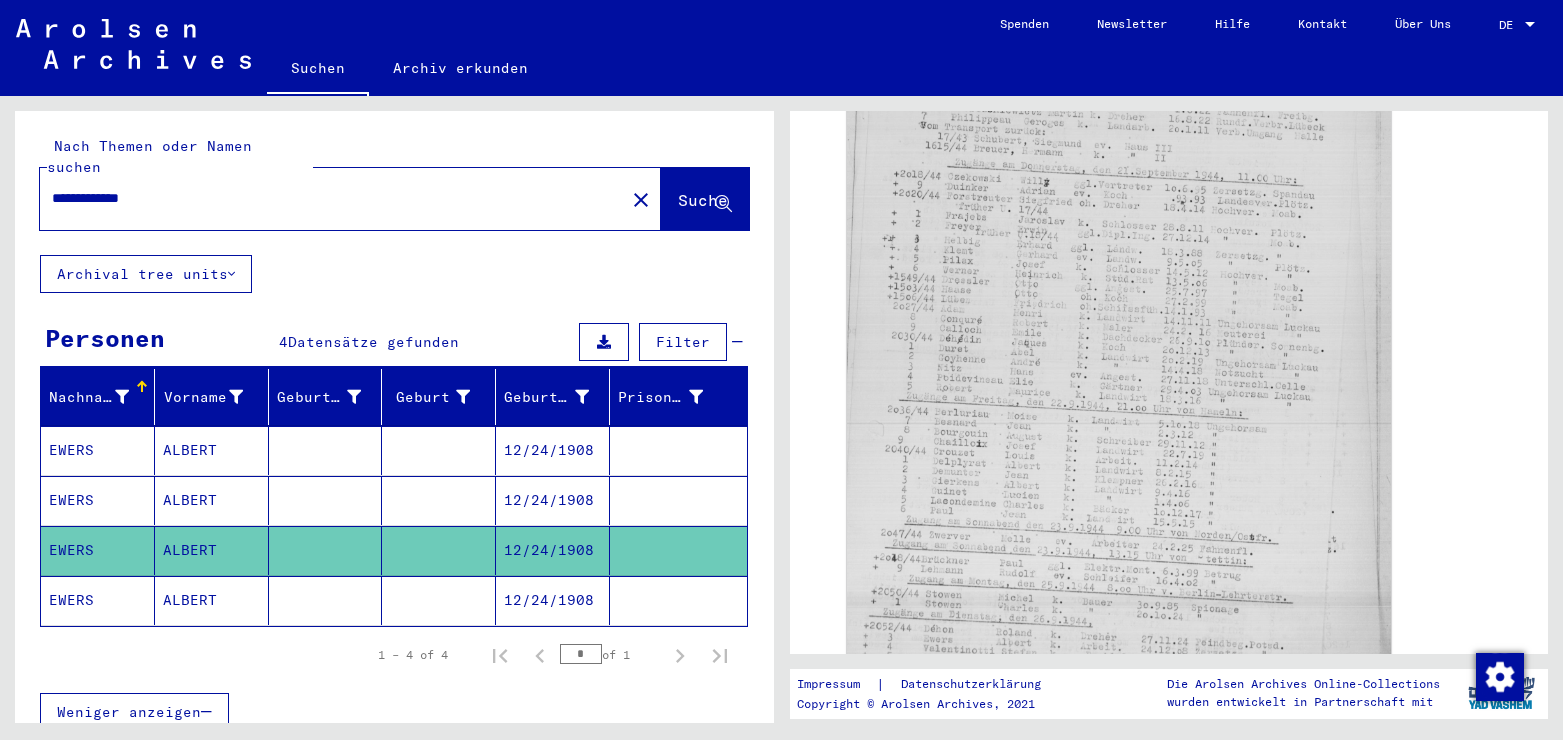 click on "12/24/1908" 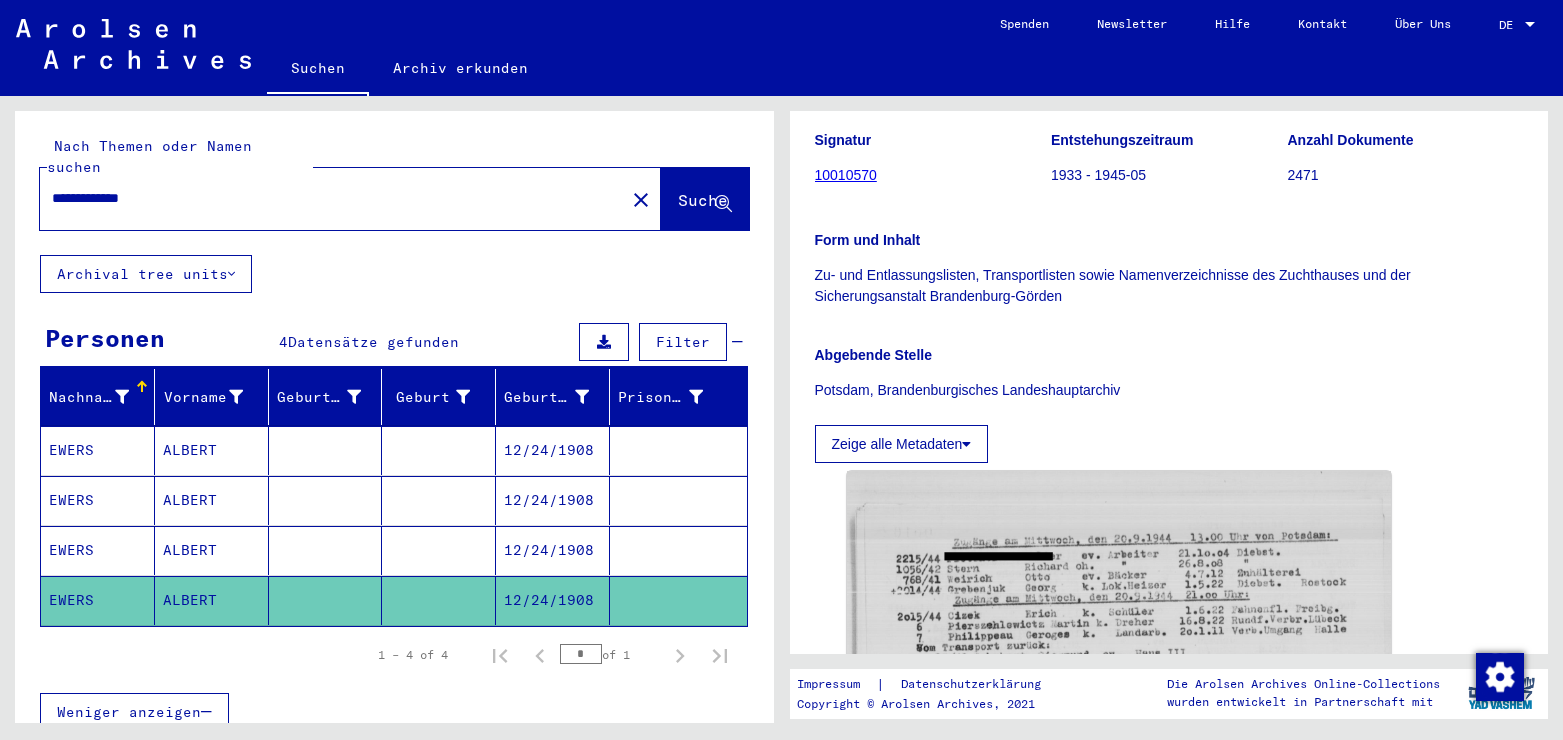 scroll, scrollTop: 432, scrollLeft: 0, axis: vertical 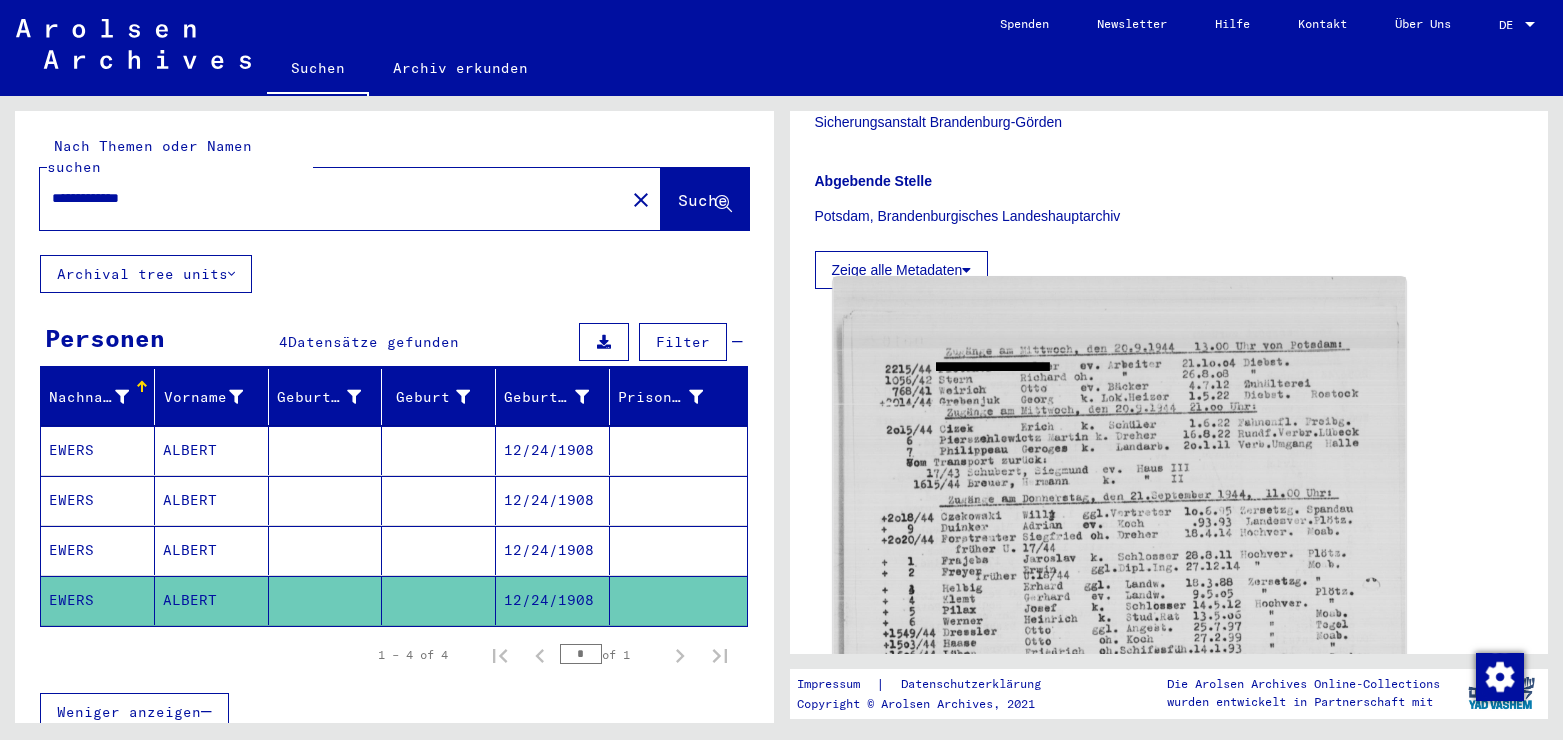 click 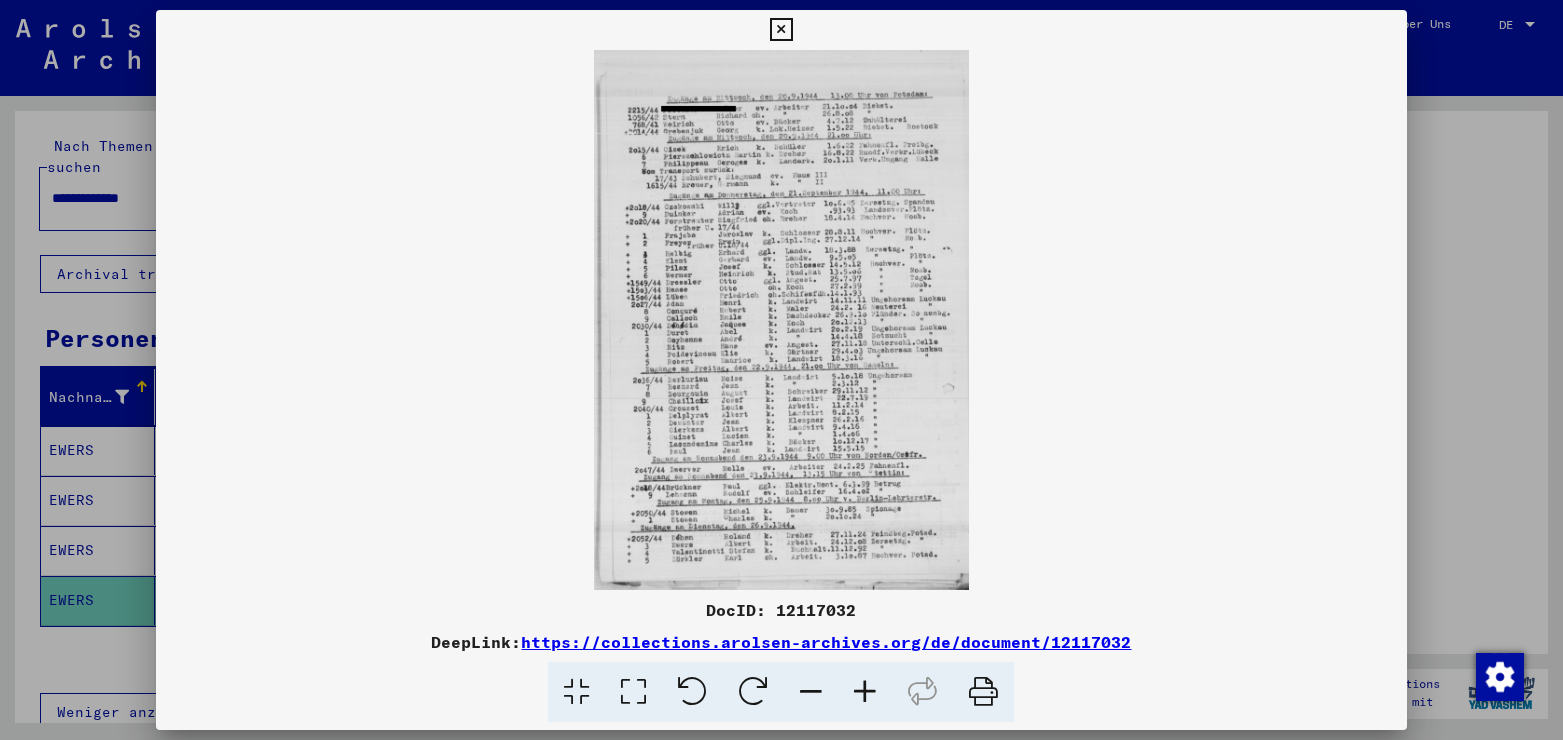 click at bounding box center [633, 692] 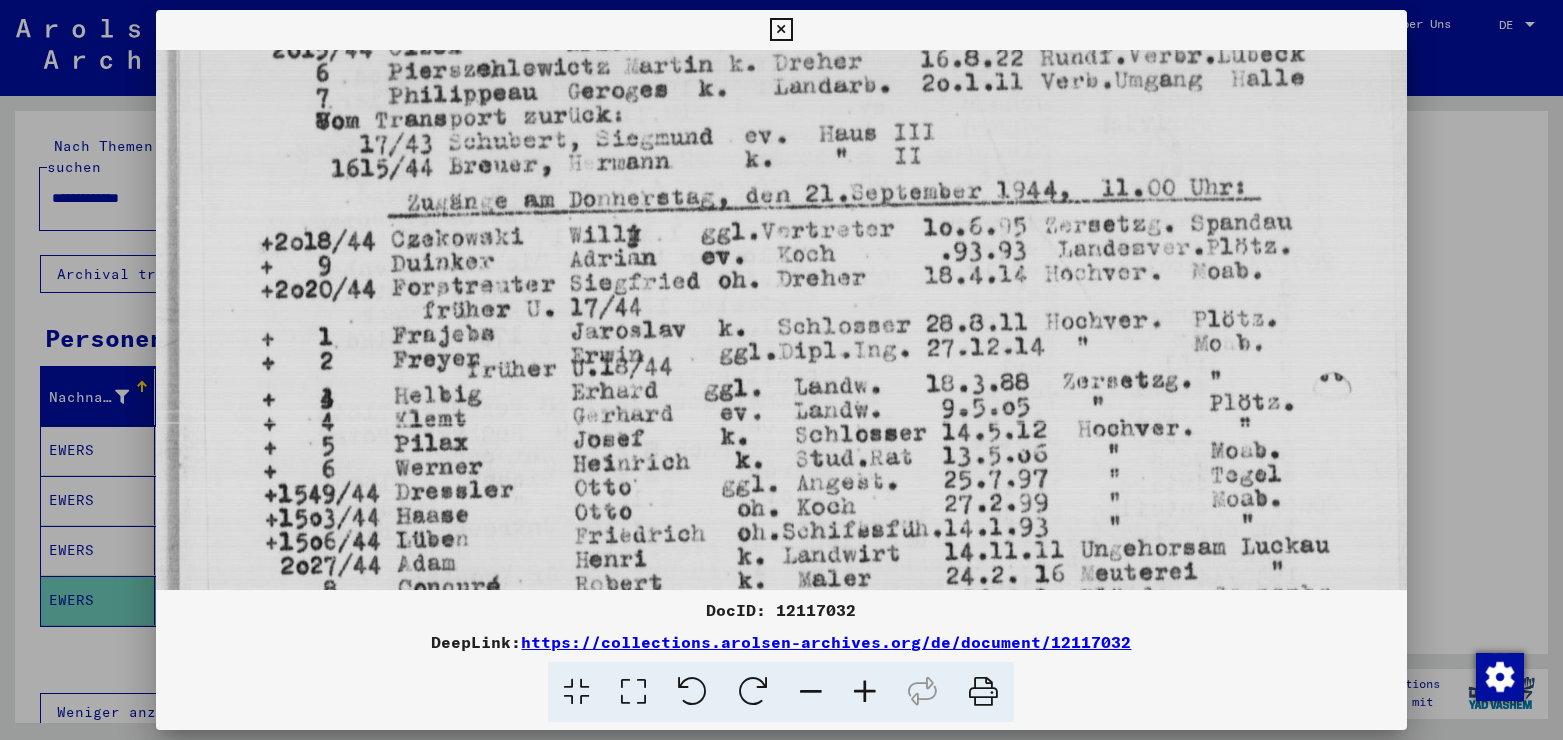 drag, startPoint x: 725, startPoint y: 494, endPoint x: 738, endPoint y: 159, distance: 335.25214 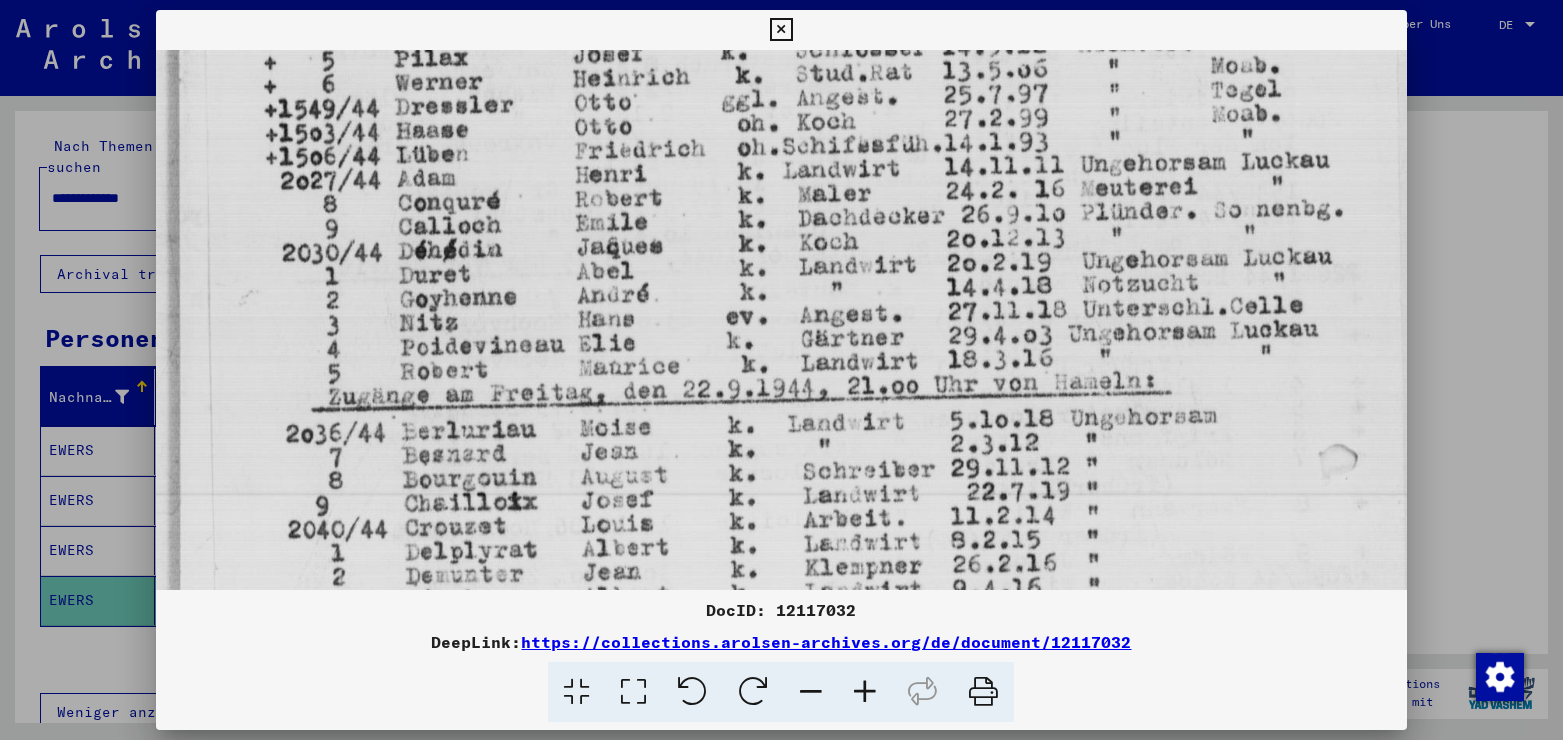 scroll, scrollTop: 721, scrollLeft: 0, axis: vertical 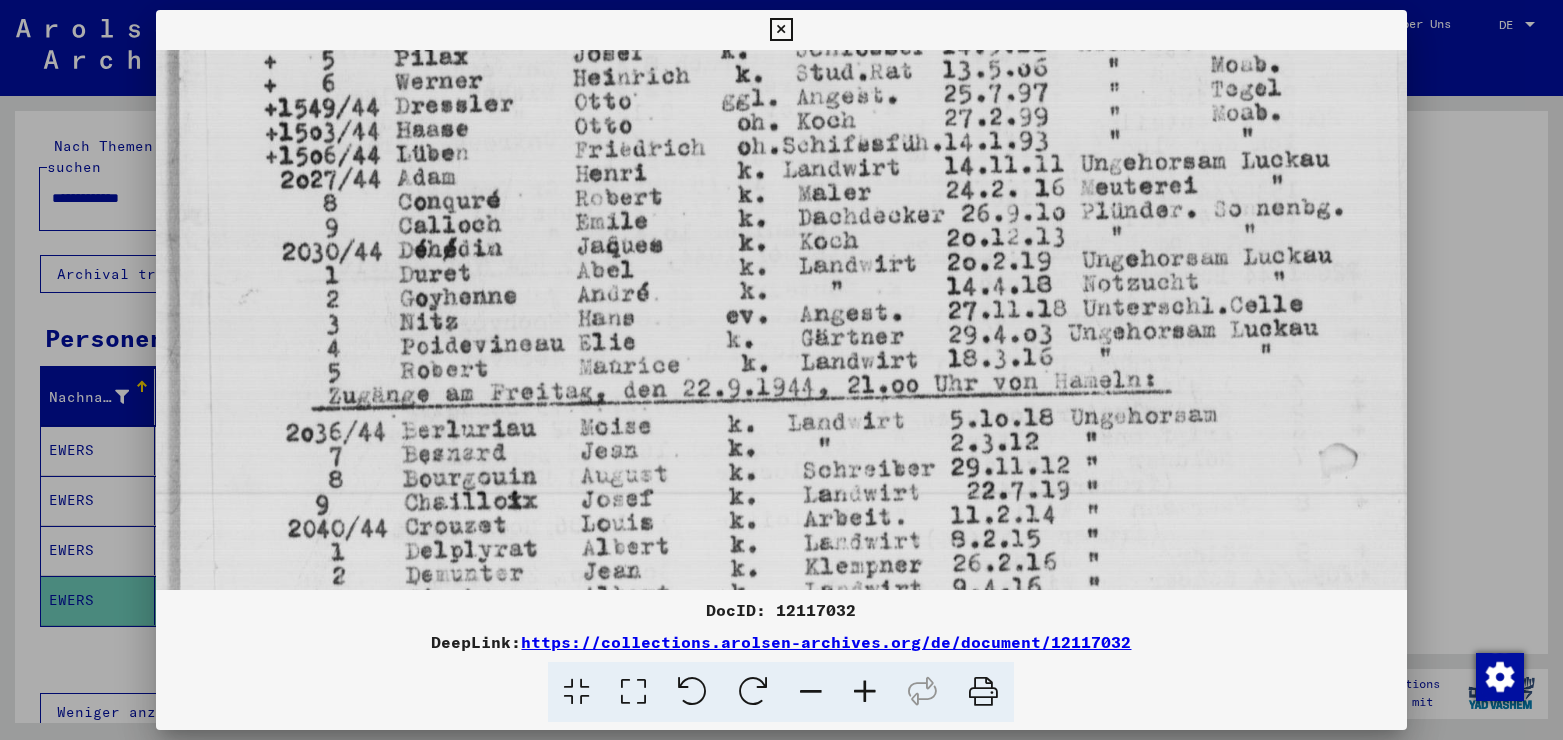 drag, startPoint x: 810, startPoint y: 533, endPoint x: 758, endPoint y: 147, distance: 389.48685 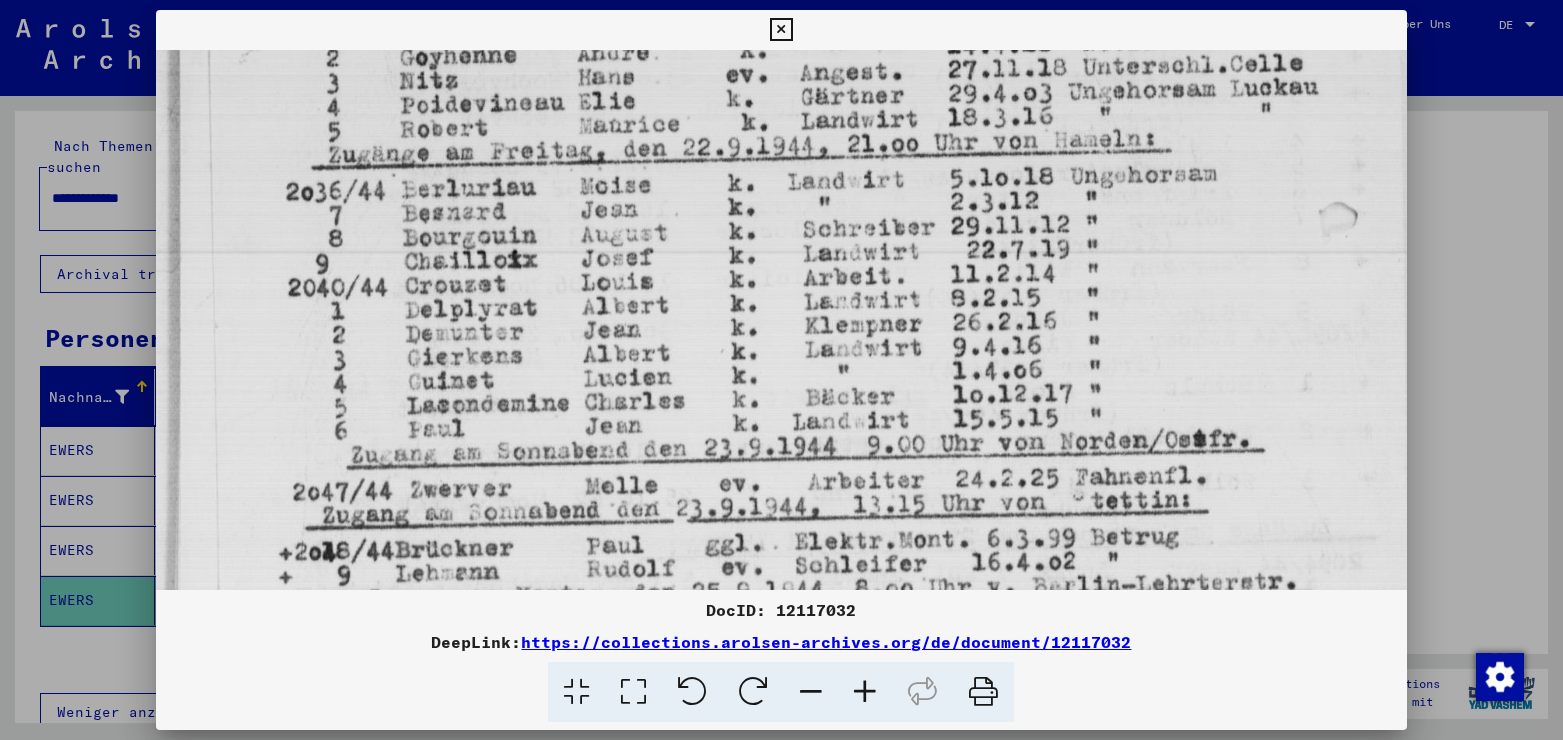 scroll, scrollTop: 1086, scrollLeft: 0, axis: vertical 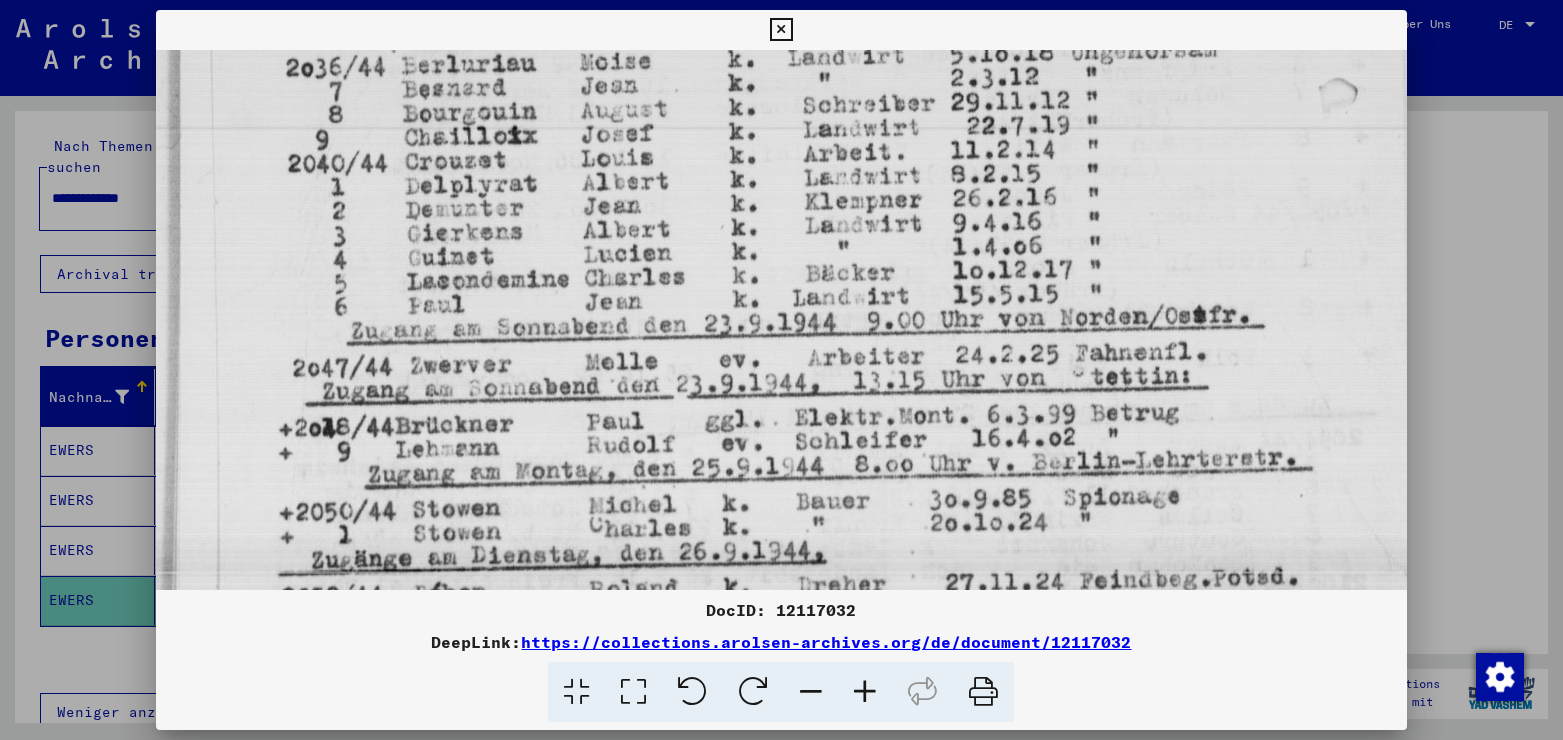 drag, startPoint x: 792, startPoint y: 466, endPoint x: 744, endPoint y: 101, distance: 368.14264 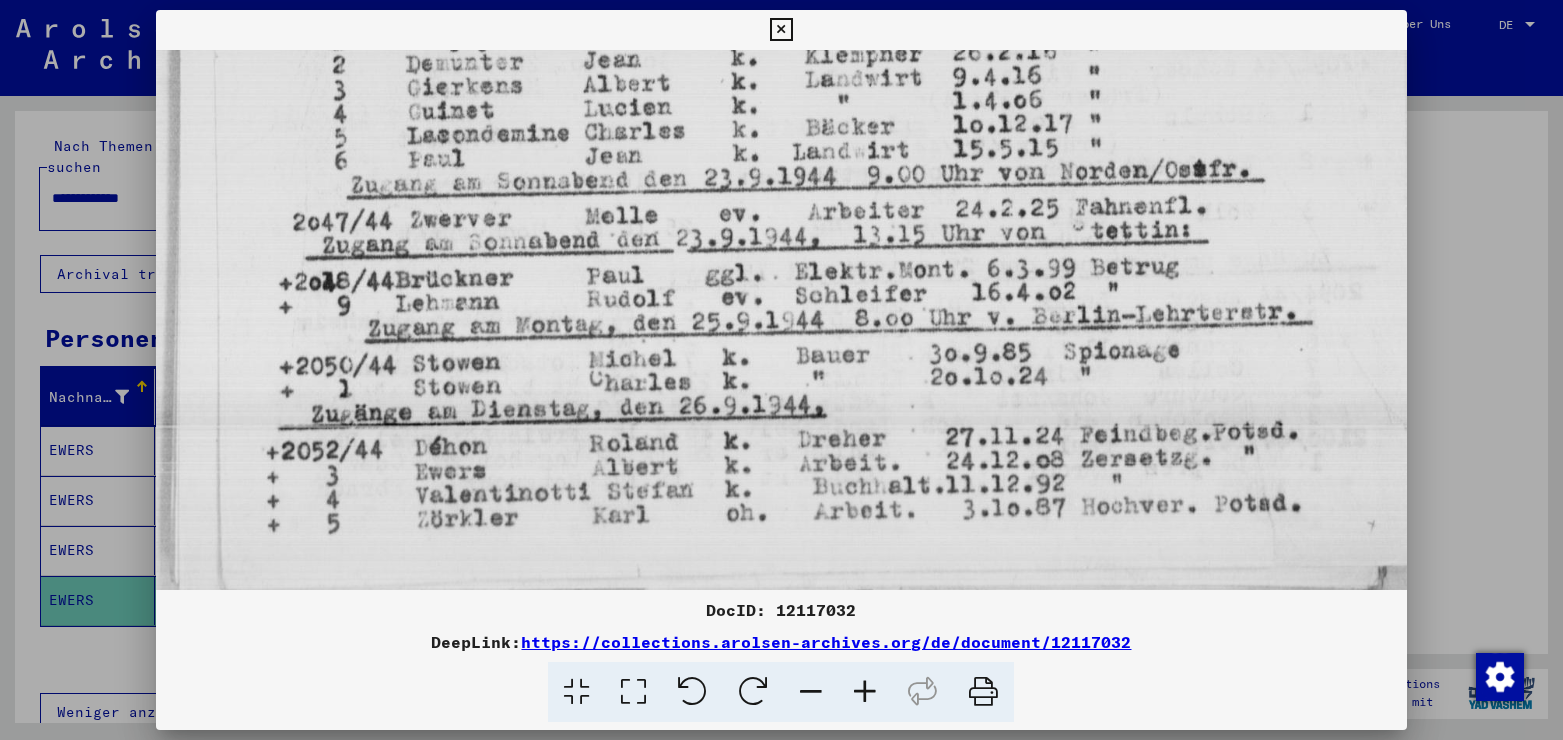 scroll, scrollTop: 1264, scrollLeft: 0, axis: vertical 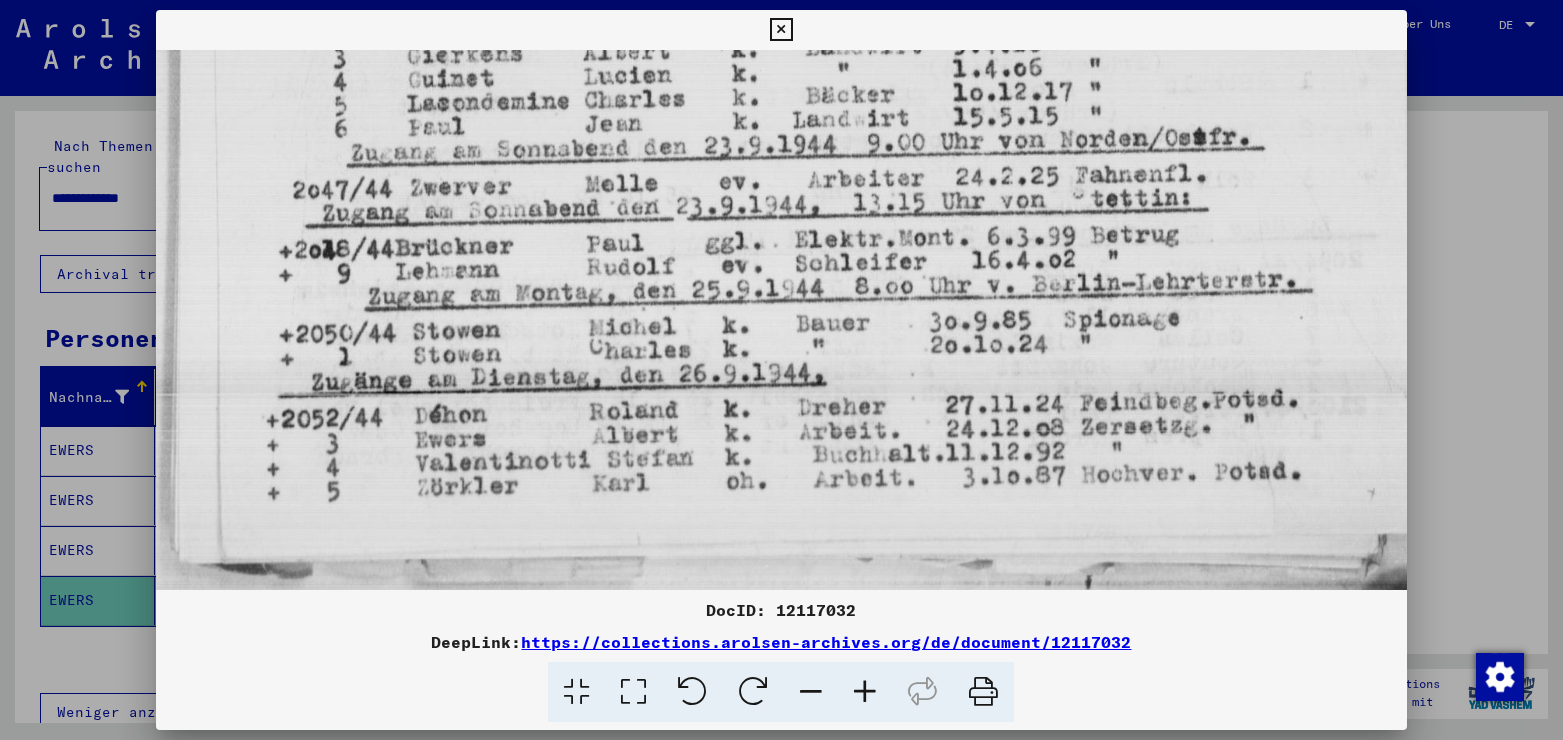 drag, startPoint x: 955, startPoint y: 513, endPoint x: 893, endPoint y: 236, distance: 283.85382 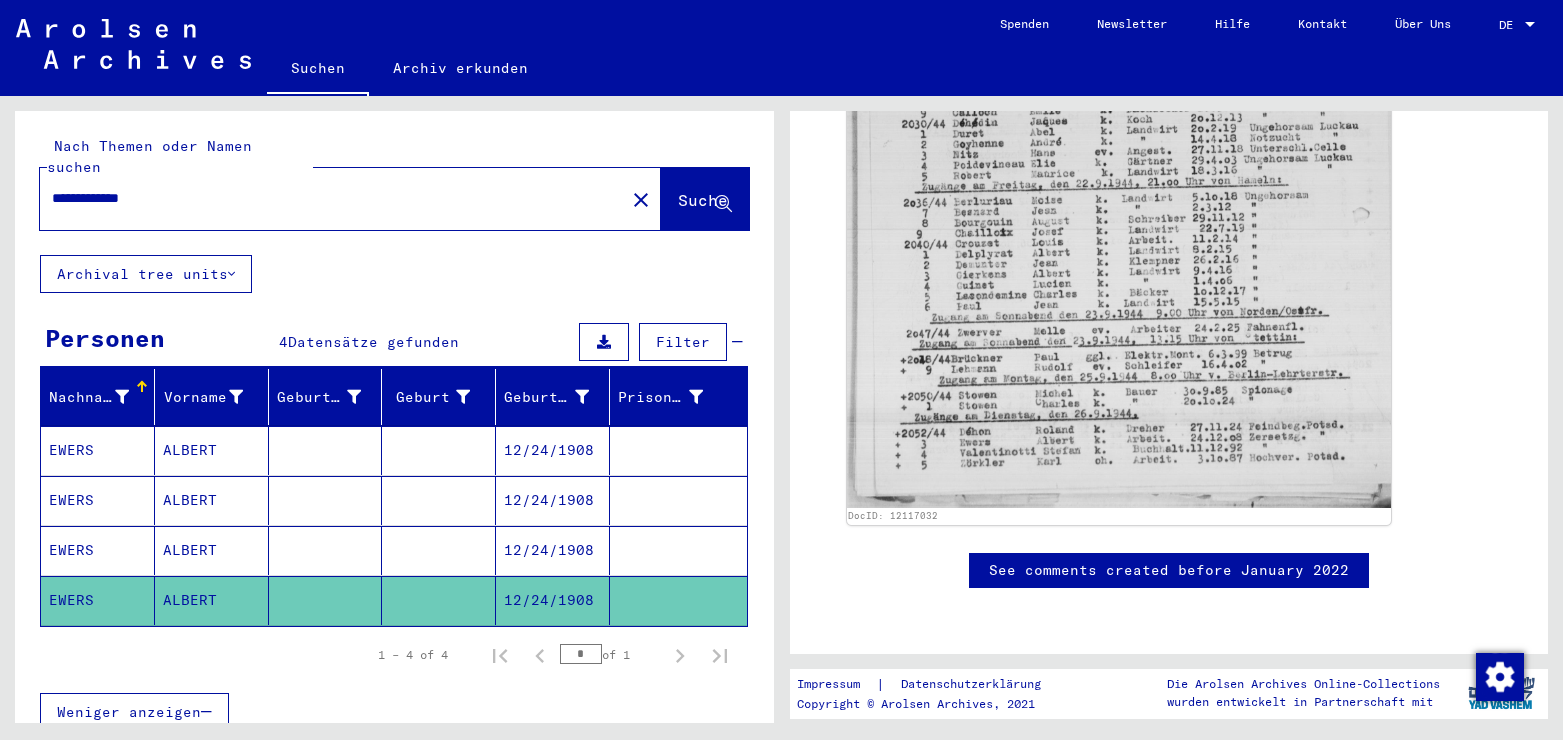 scroll, scrollTop: 1188, scrollLeft: 0, axis: vertical 